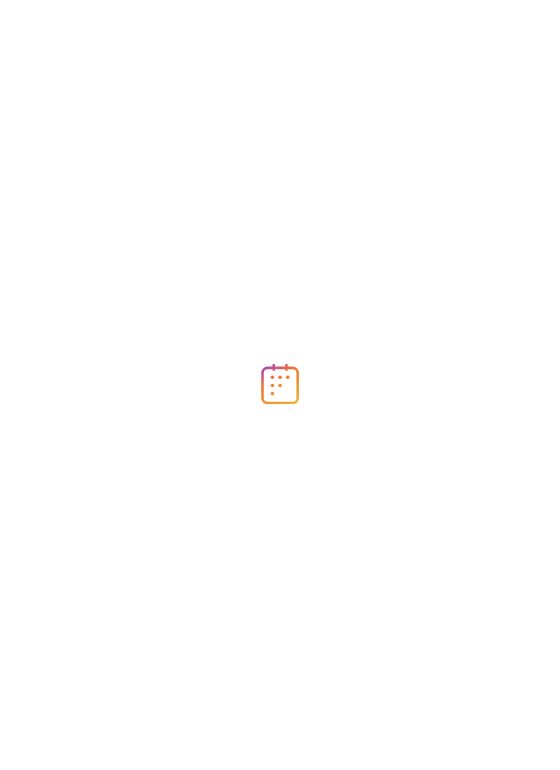 scroll, scrollTop: 0, scrollLeft: 0, axis: both 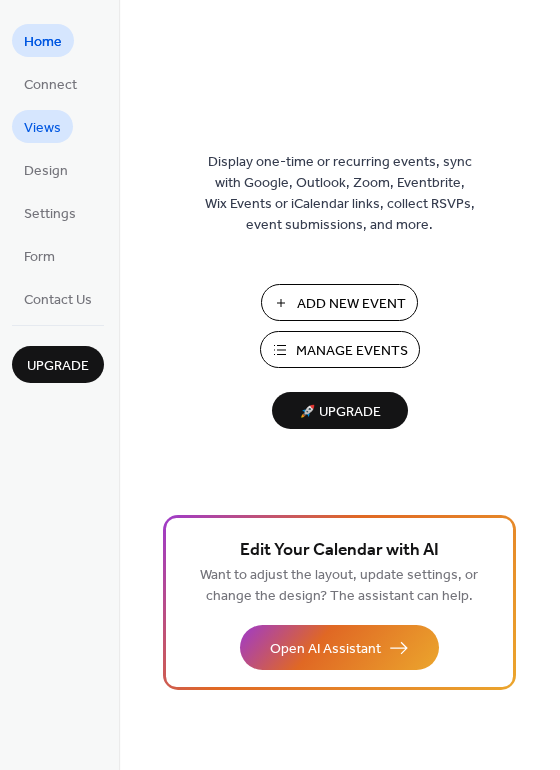 click on "Views" at bounding box center [42, 128] 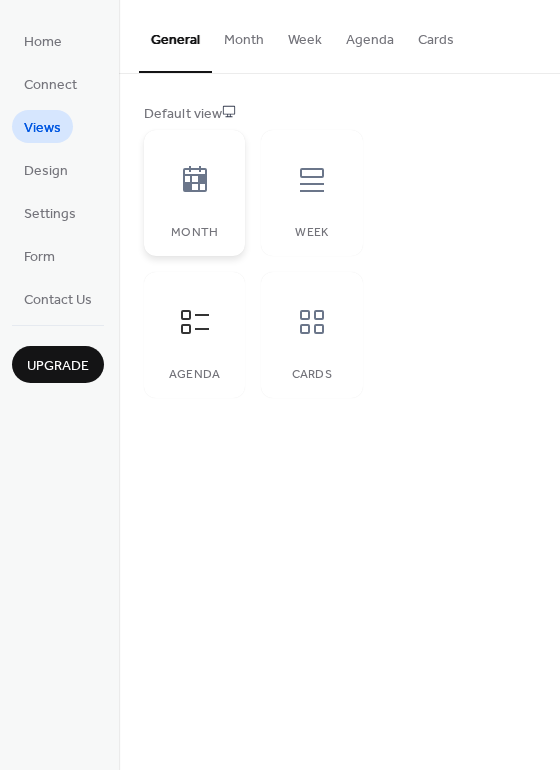 click 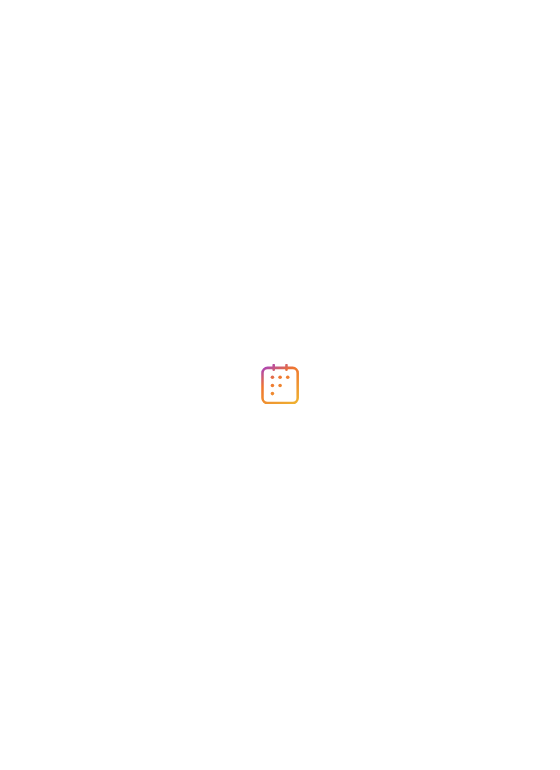 scroll, scrollTop: 0, scrollLeft: 0, axis: both 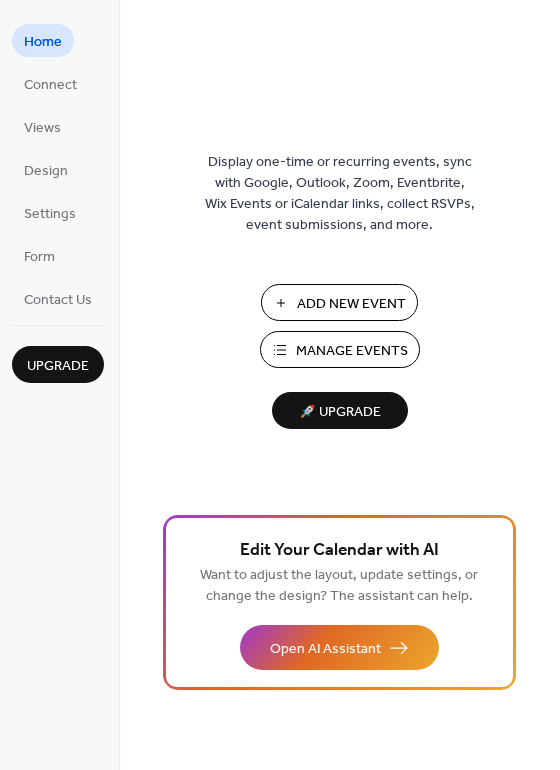click on "Add New Event" at bounding box center (351, 304) 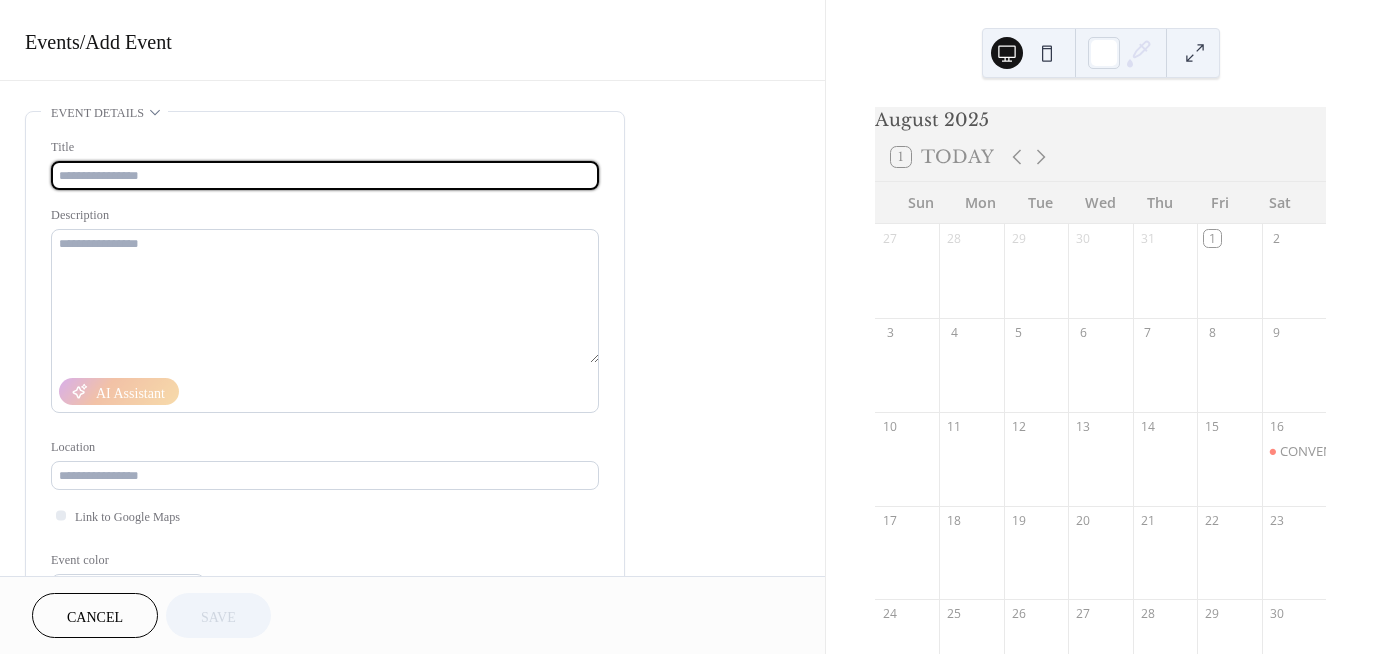 scroll, scrollTop: 0, scrollLeft: 0, axis: both 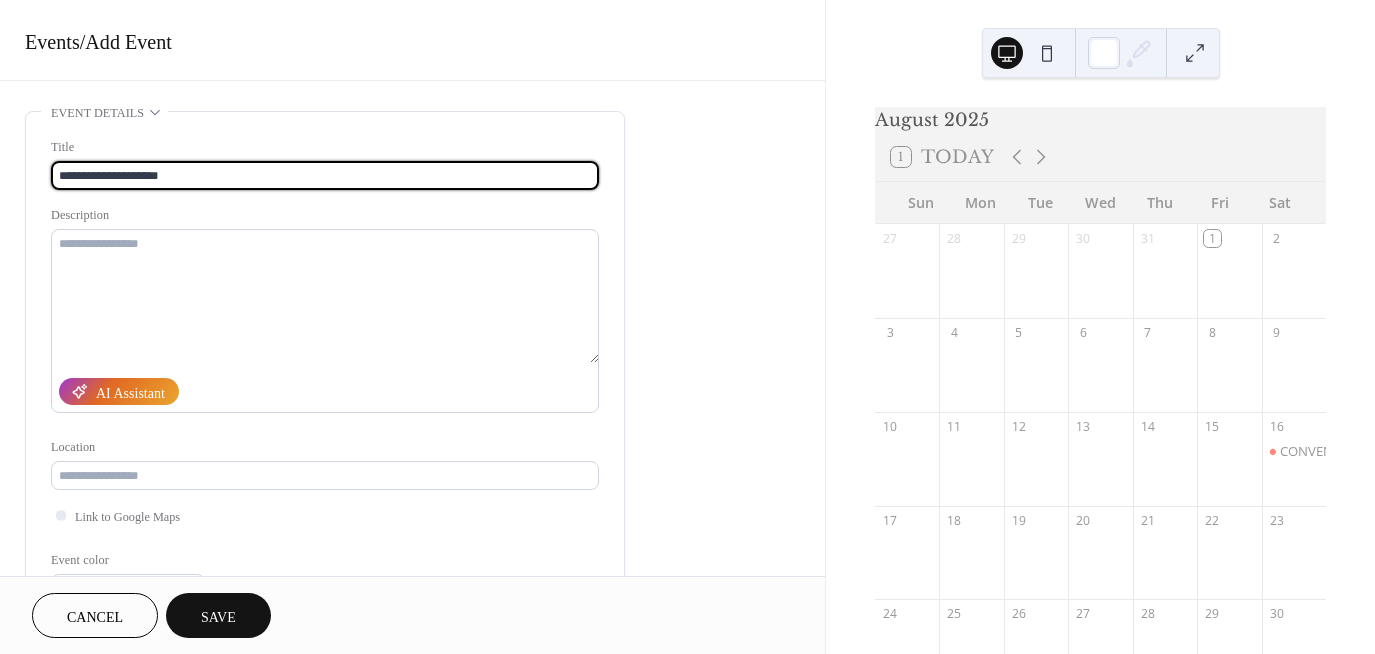 type on "**********" 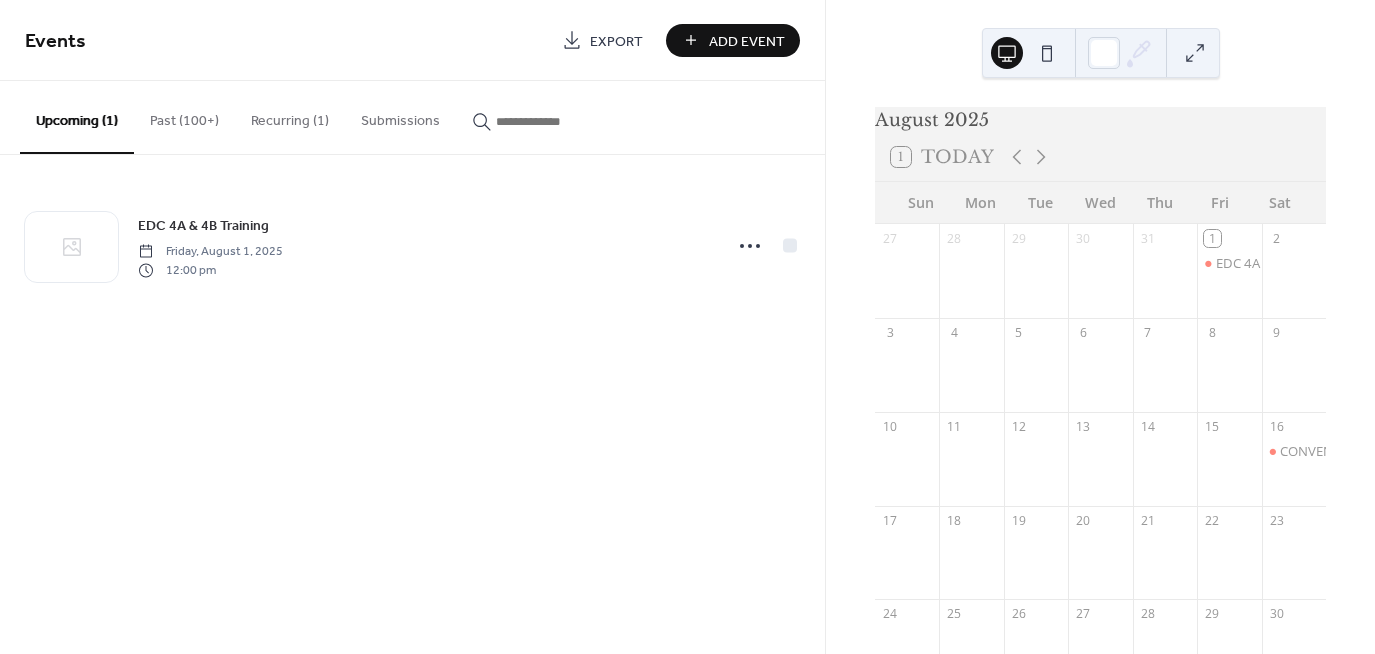 click on "Add Event" at bounding box center (747, 41) 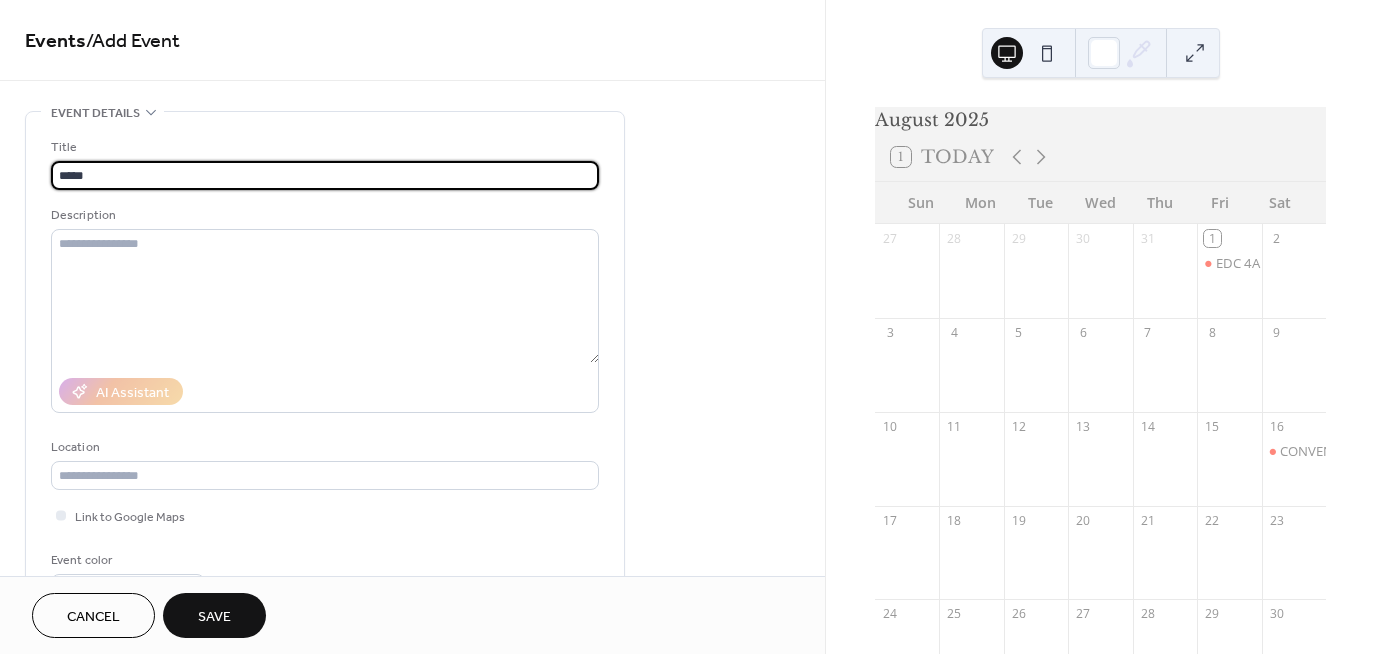 type on "**********" 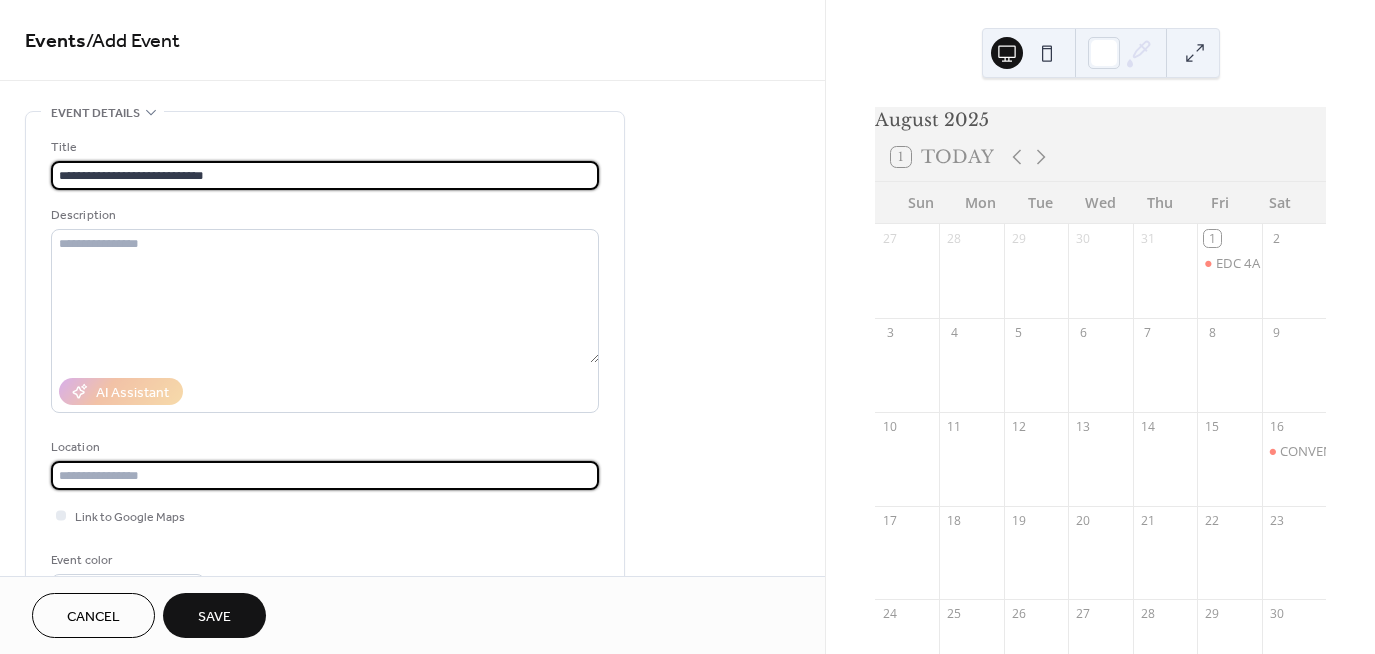 type on "**********" 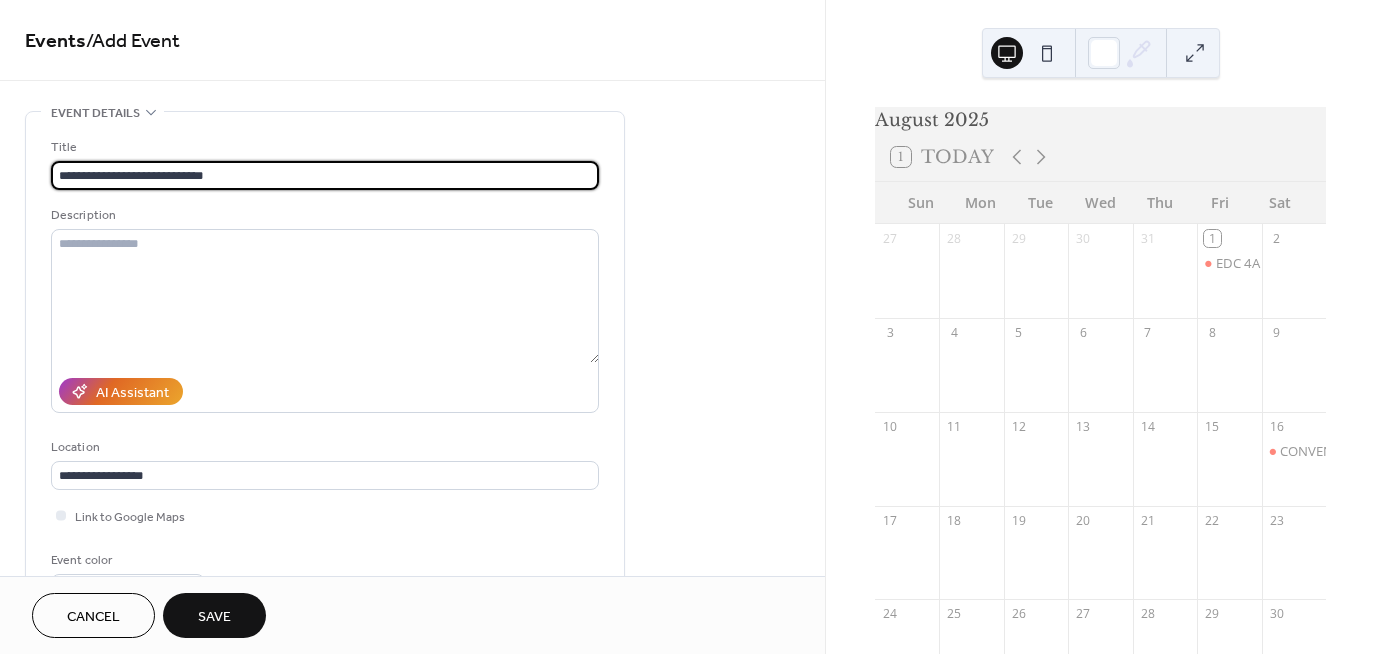 click on "21" at bounding box center (1147, 520) 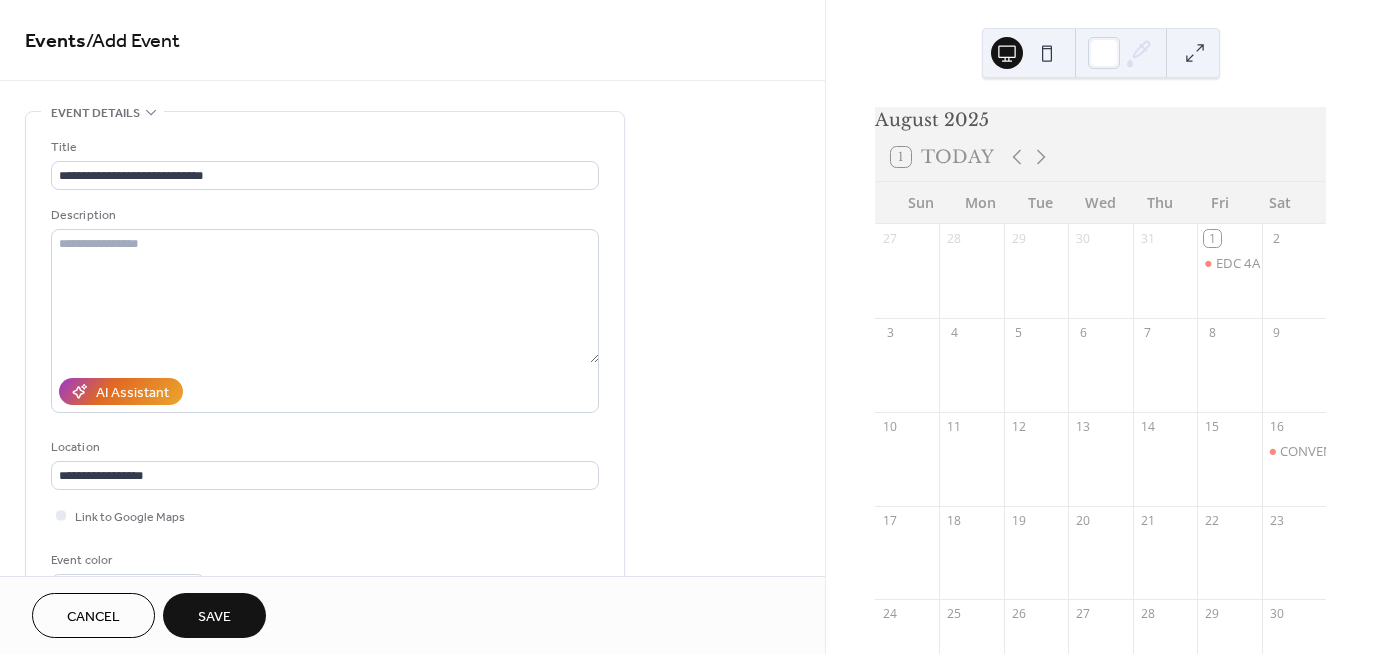 click on "Cancel" at bounding box center (93, 617) 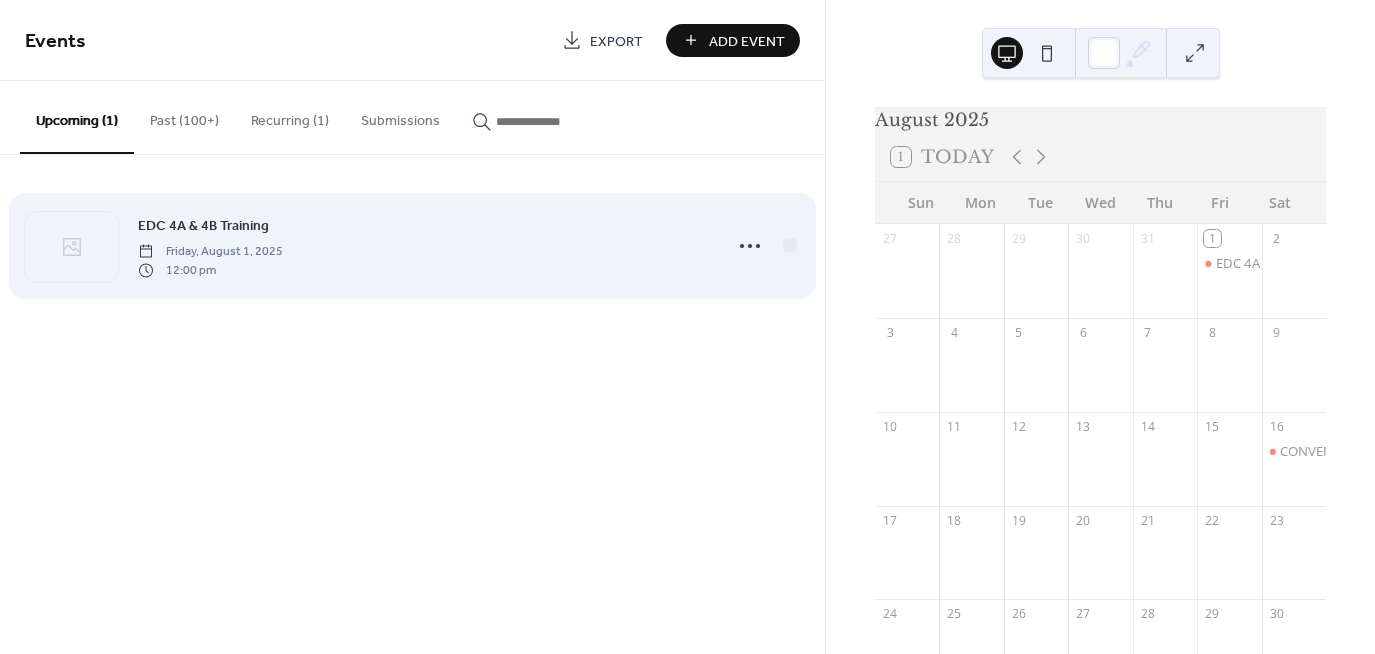 click on "12:00 pm" at bounding box center [210, 270] 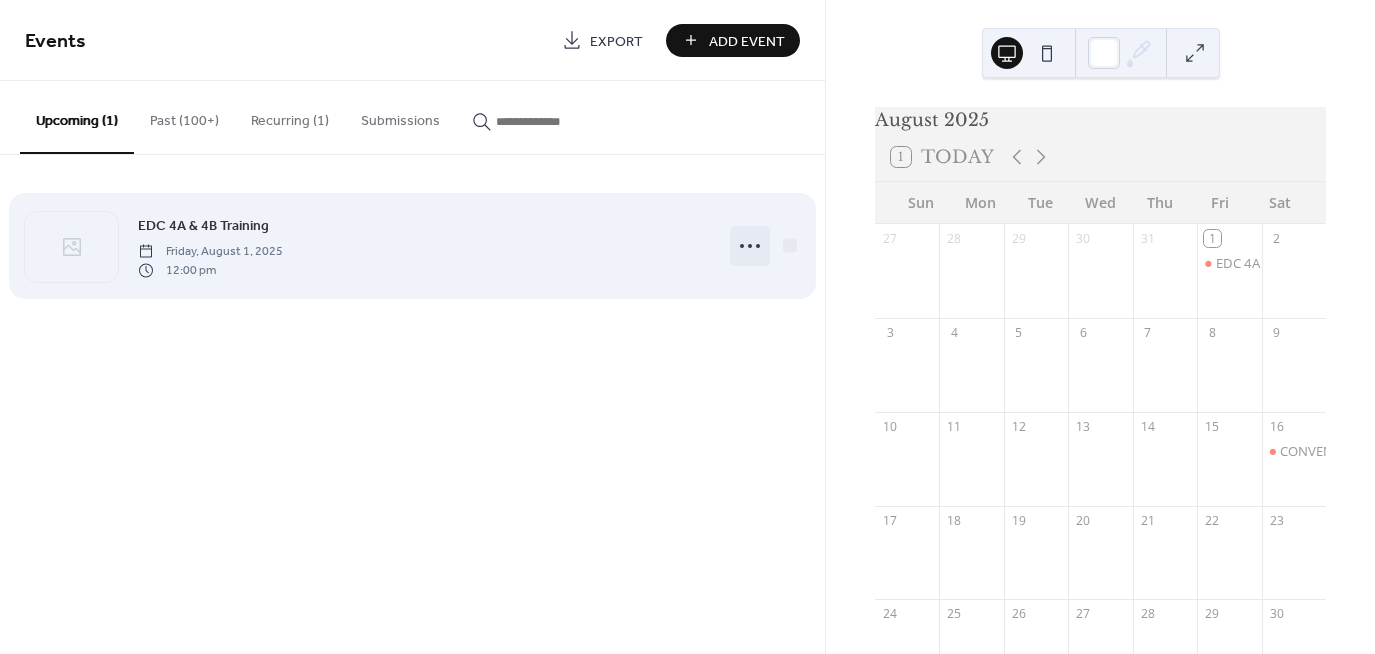 click 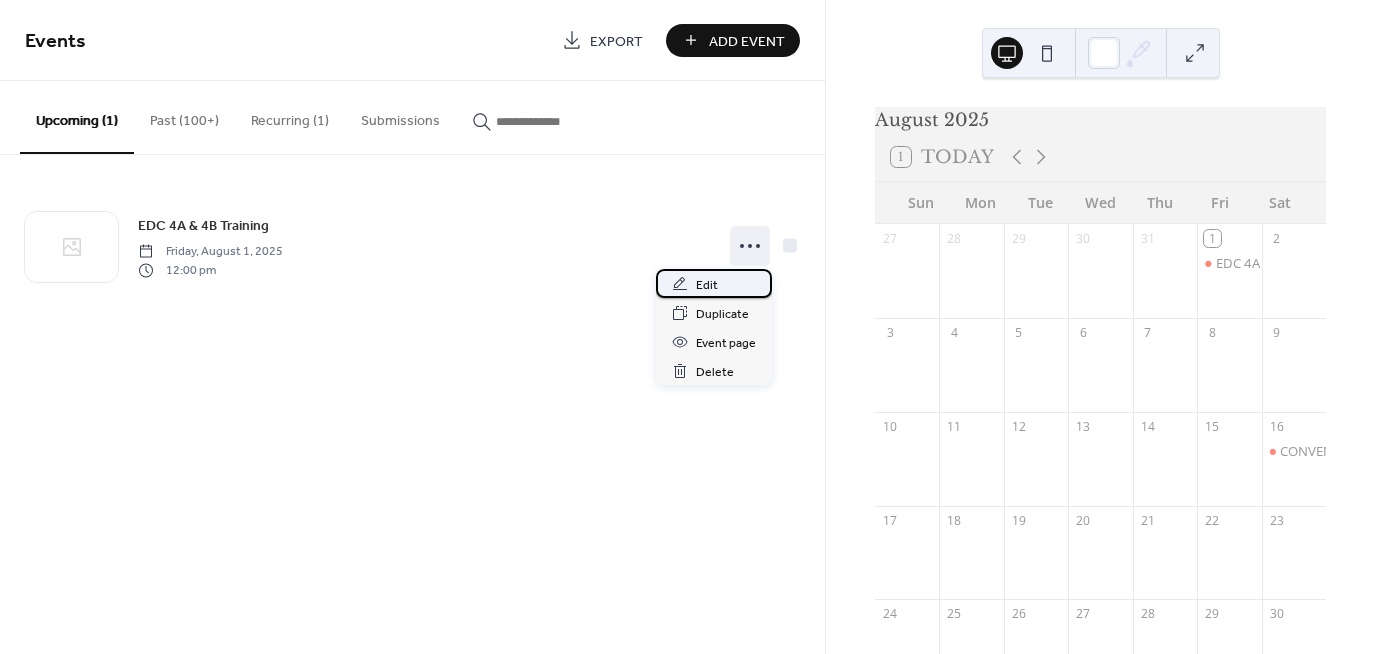 click on "Edit" at bounding box center [707, 285] 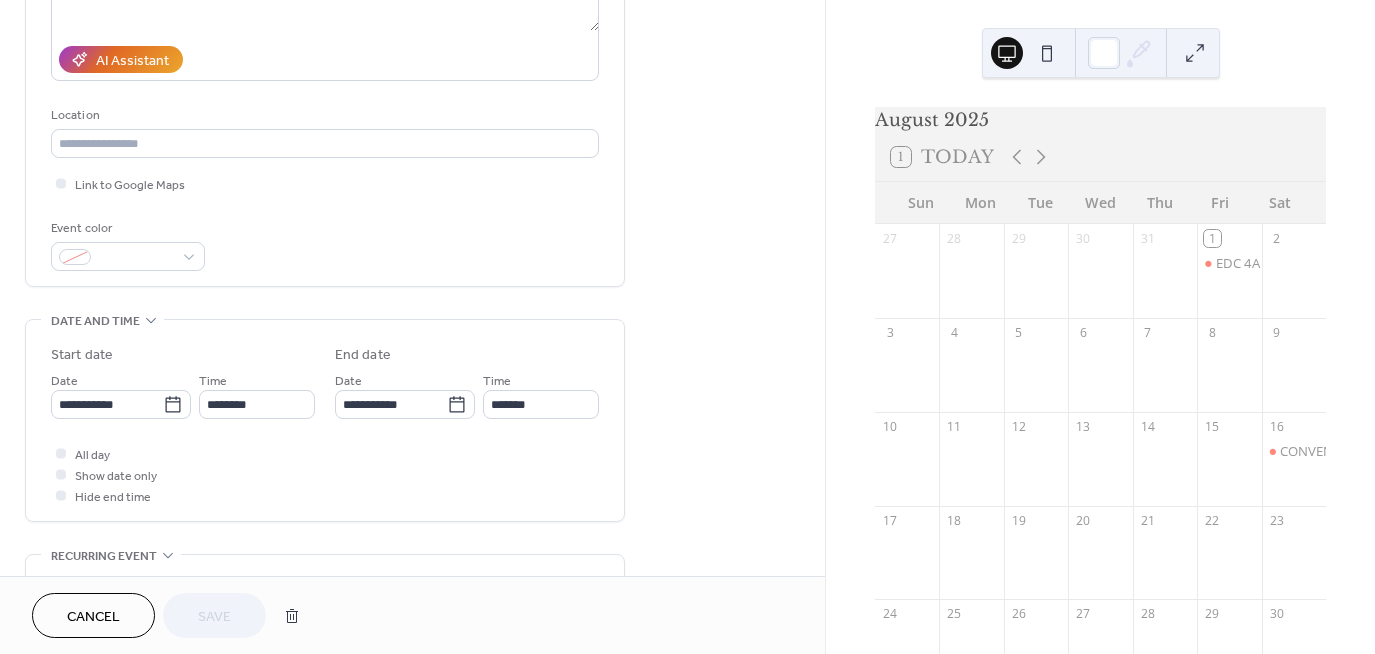 scroll, scrollTop: 333, scrollLeft: 0, axis: vertical 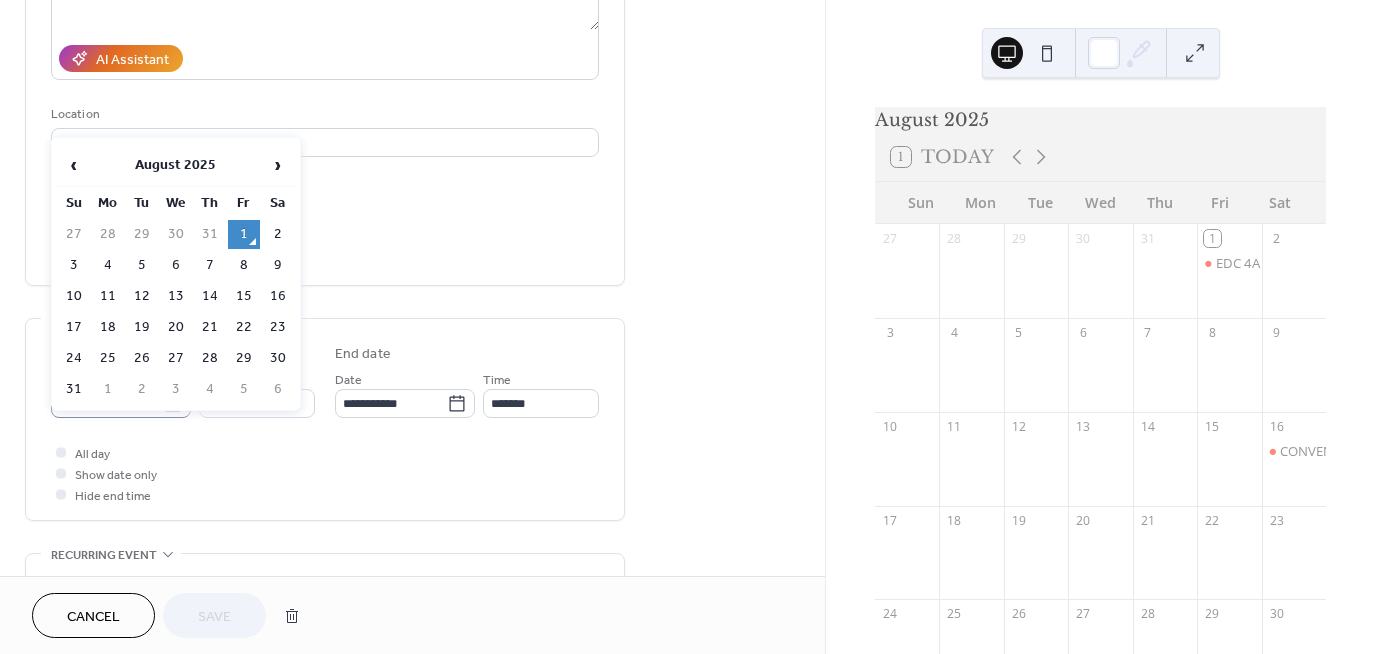 click 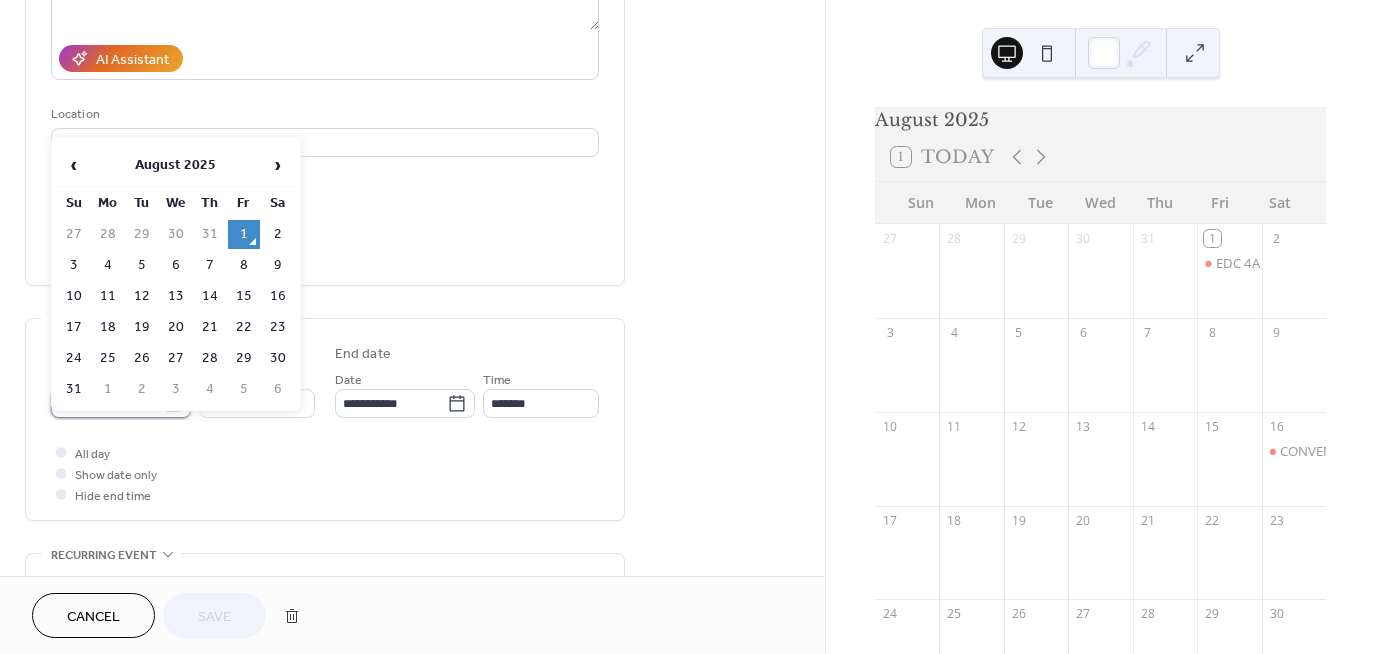 click on "**********" at bounding box center (107, 403) 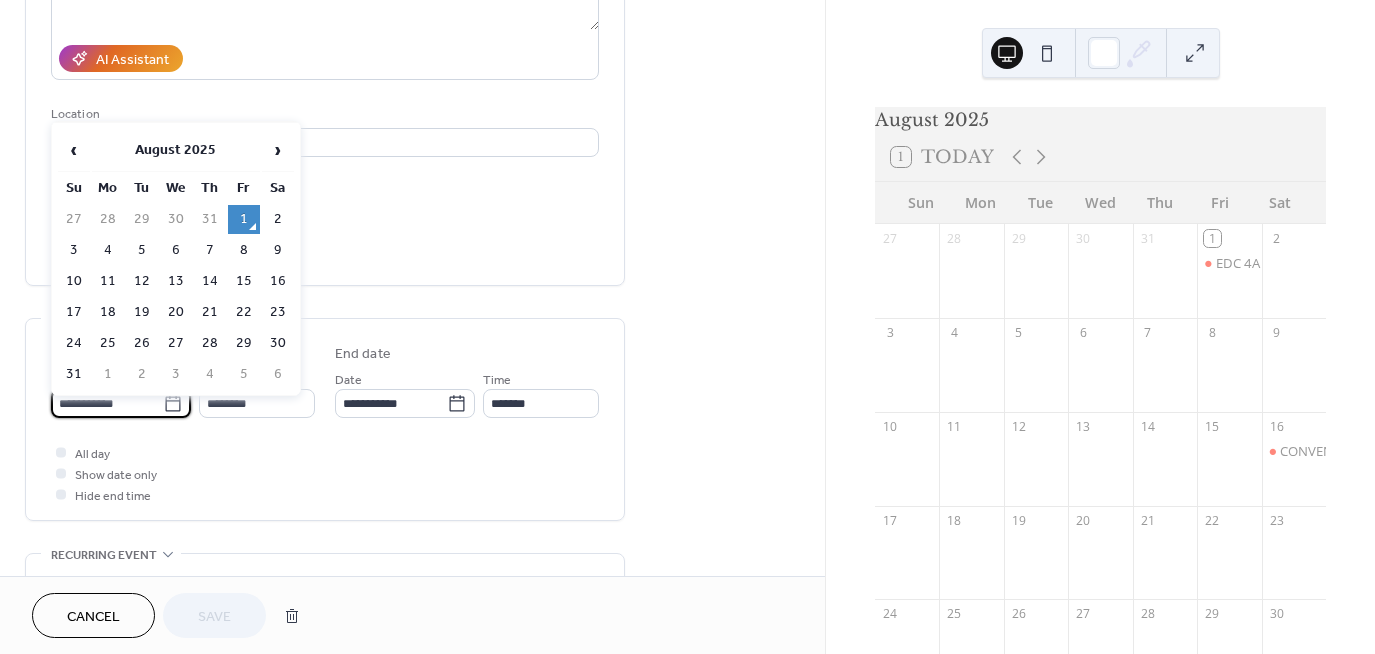 click on "4" at bounding box center [108, 250] 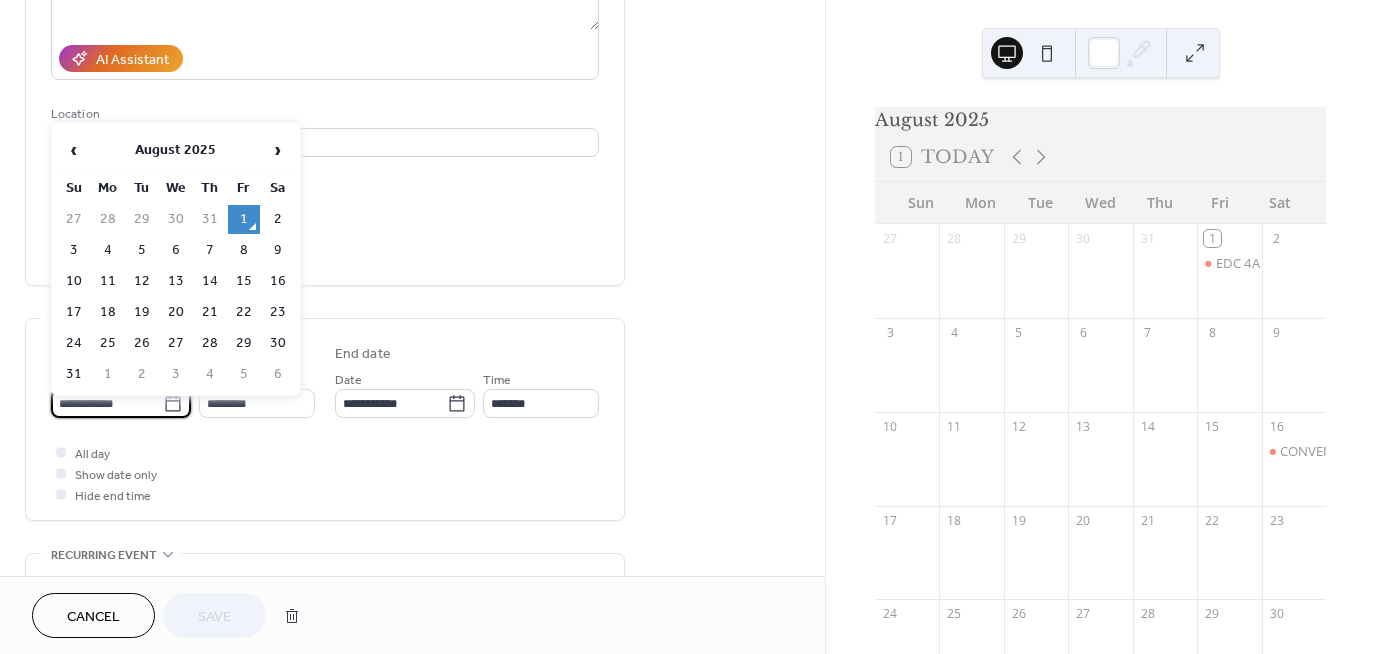 type on "**********" 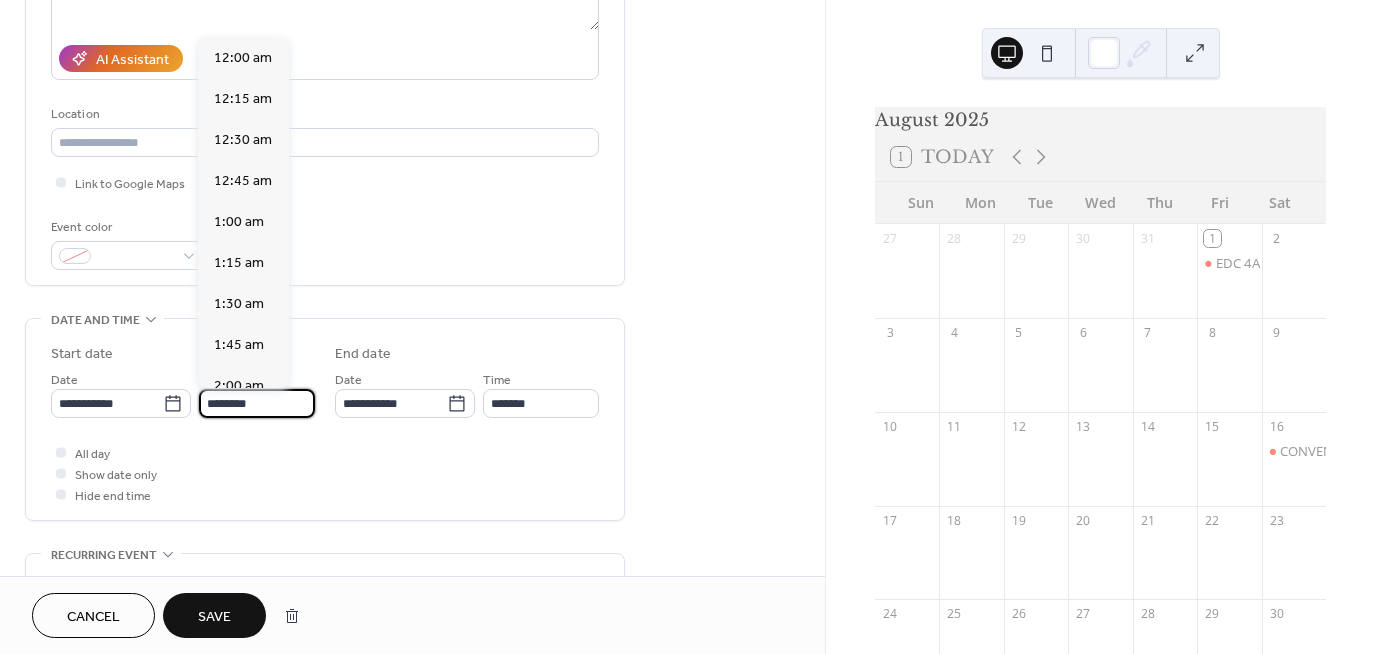 click on "********" at bounding box center (257, 403) 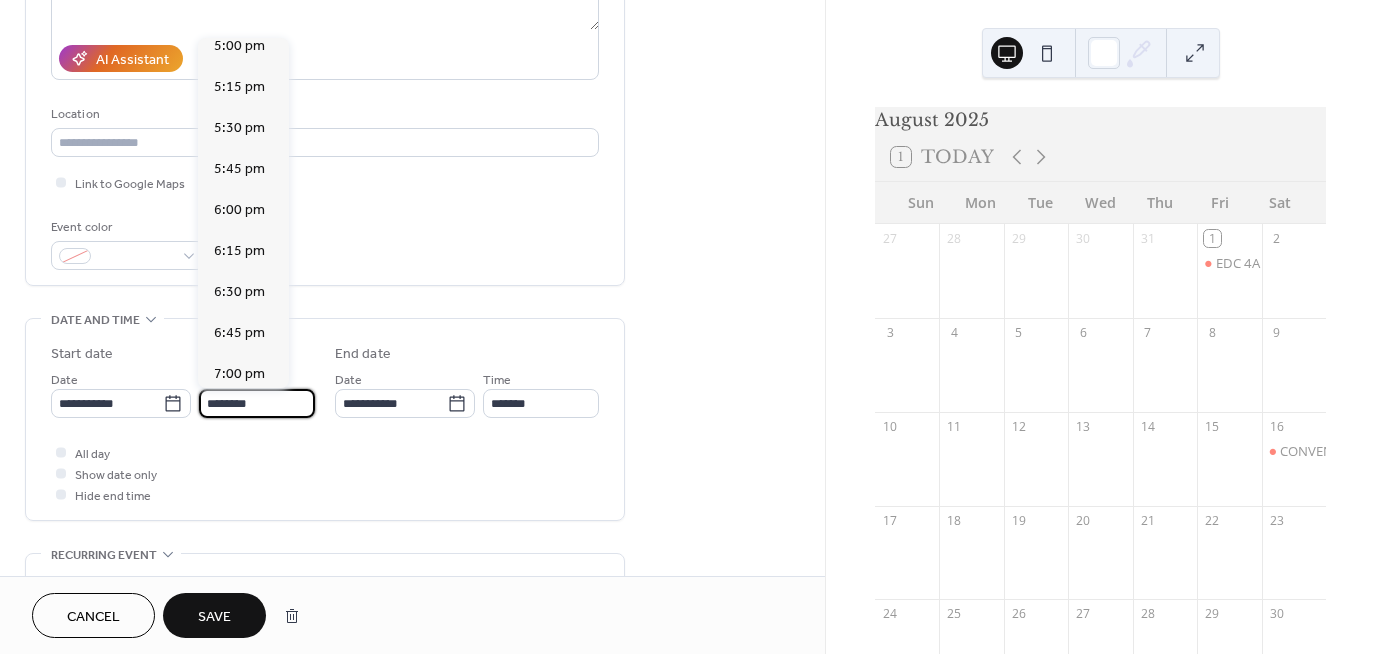 scroll, scrollTop: 2801, scrollLeft: 0, axis: vertical 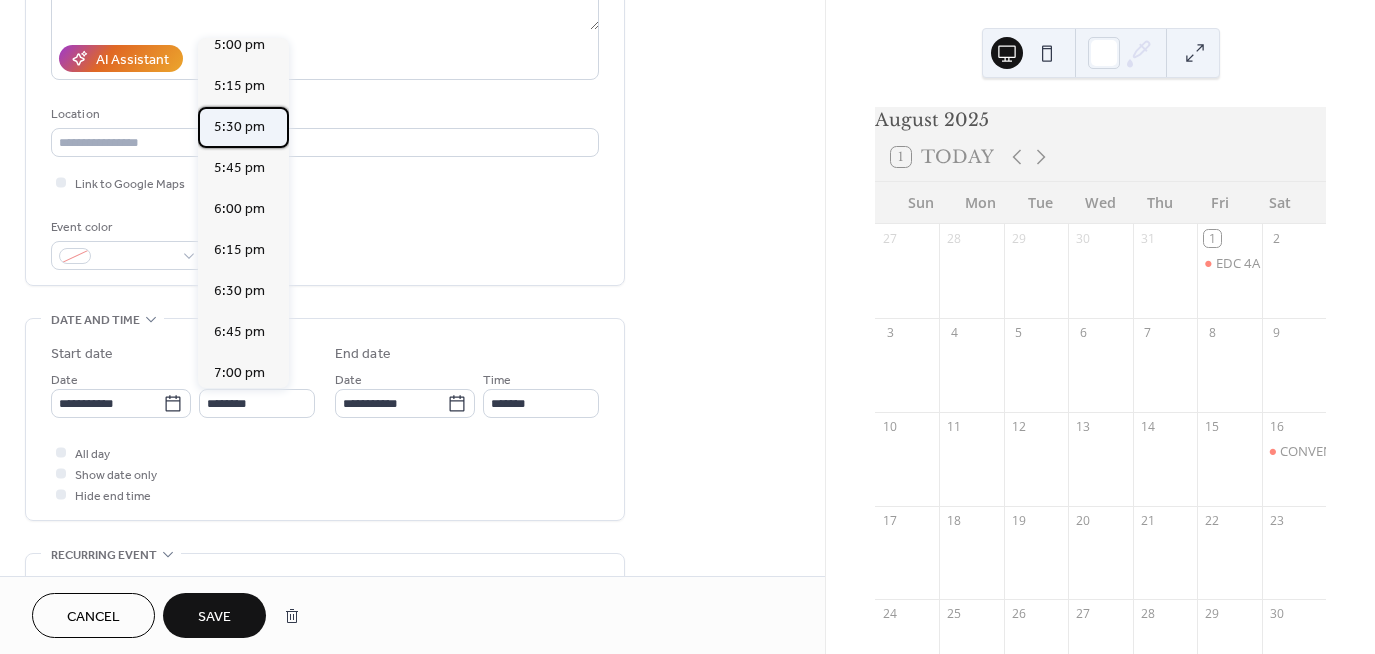 click on "5:30 pm" at bounding box center (239, 126) 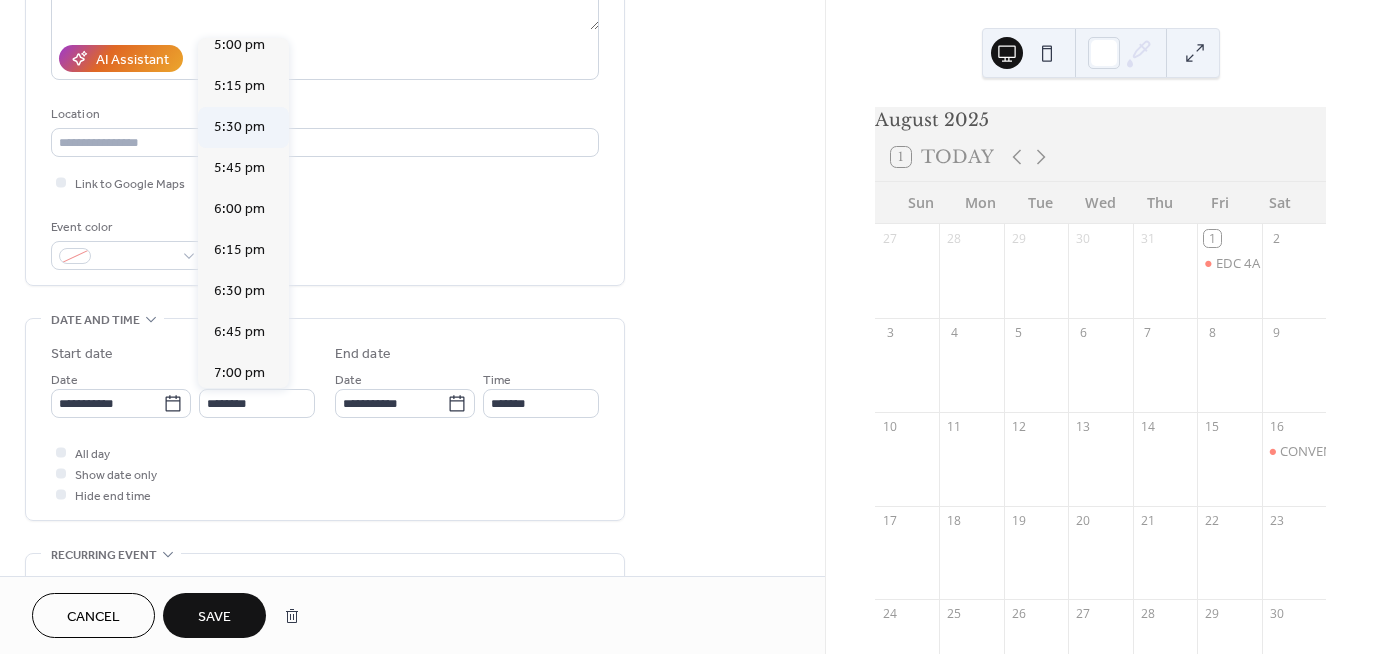 type on "*******" 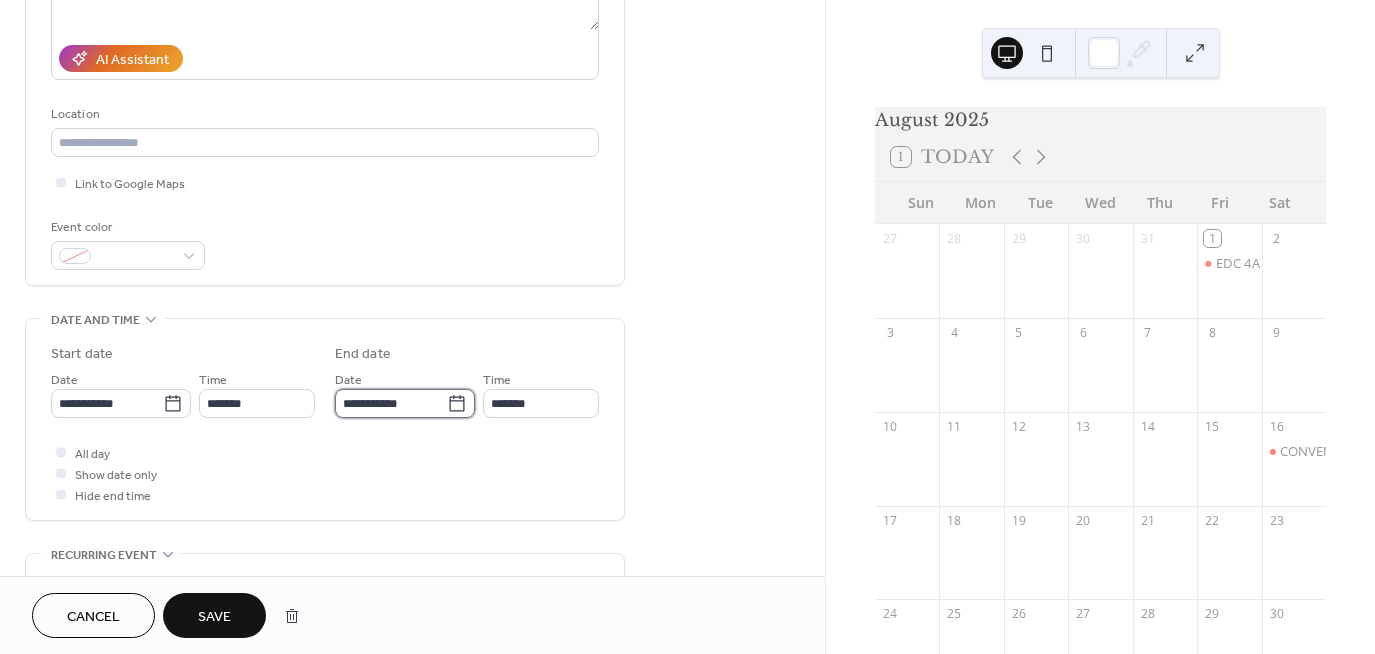 click on "**********" at bounding box center (391, 403) 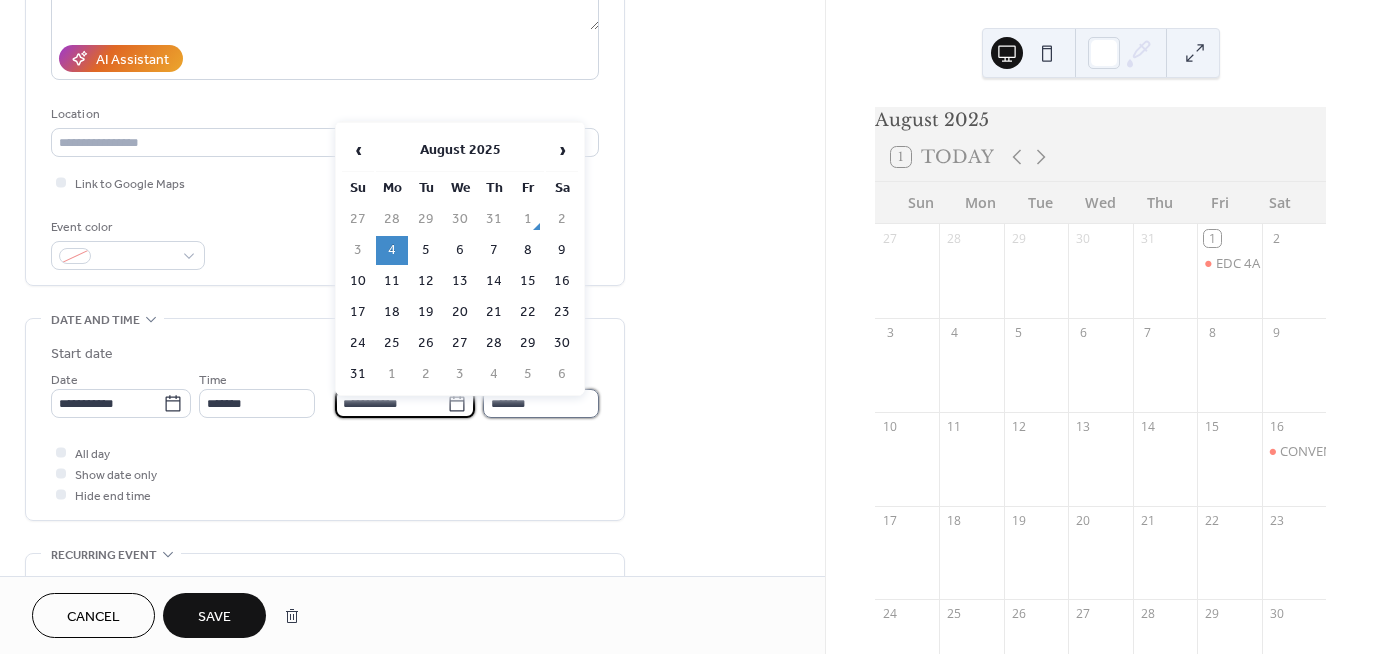 click on "*******" at bounding box center (541, 403) 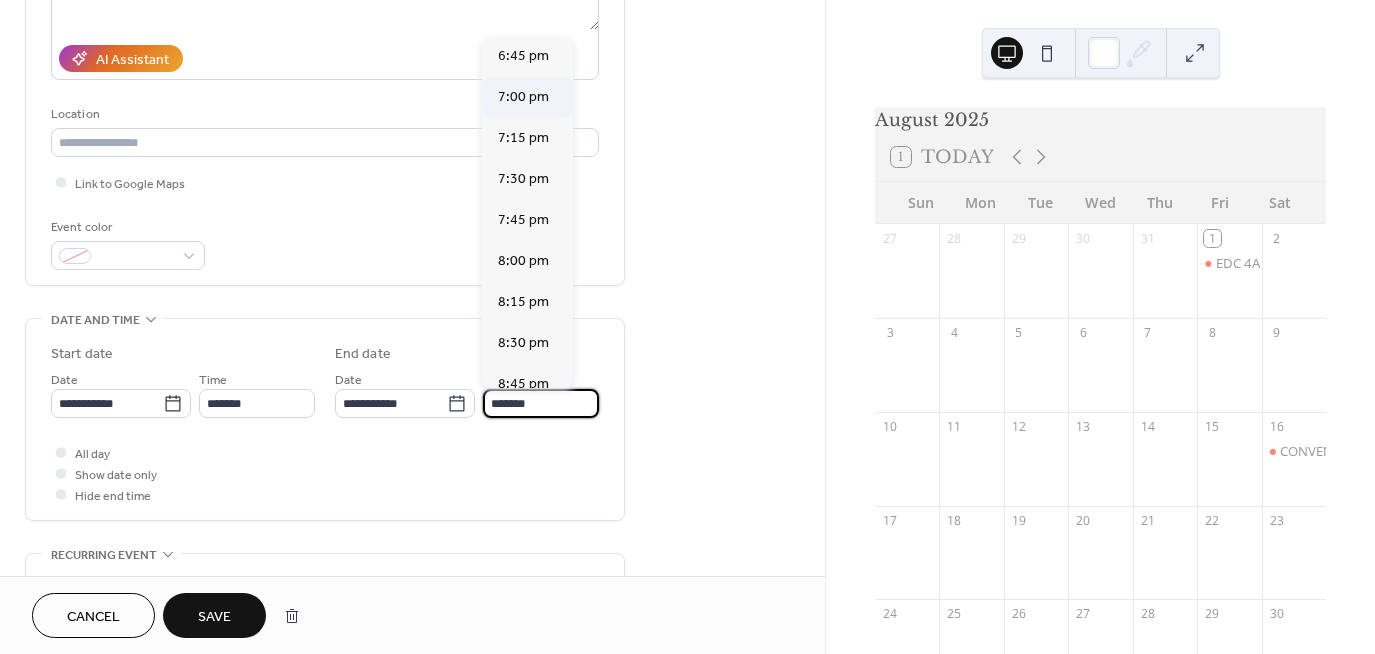 scroll, scrollTop: 333, scrollLeft: 0, axis: vertical 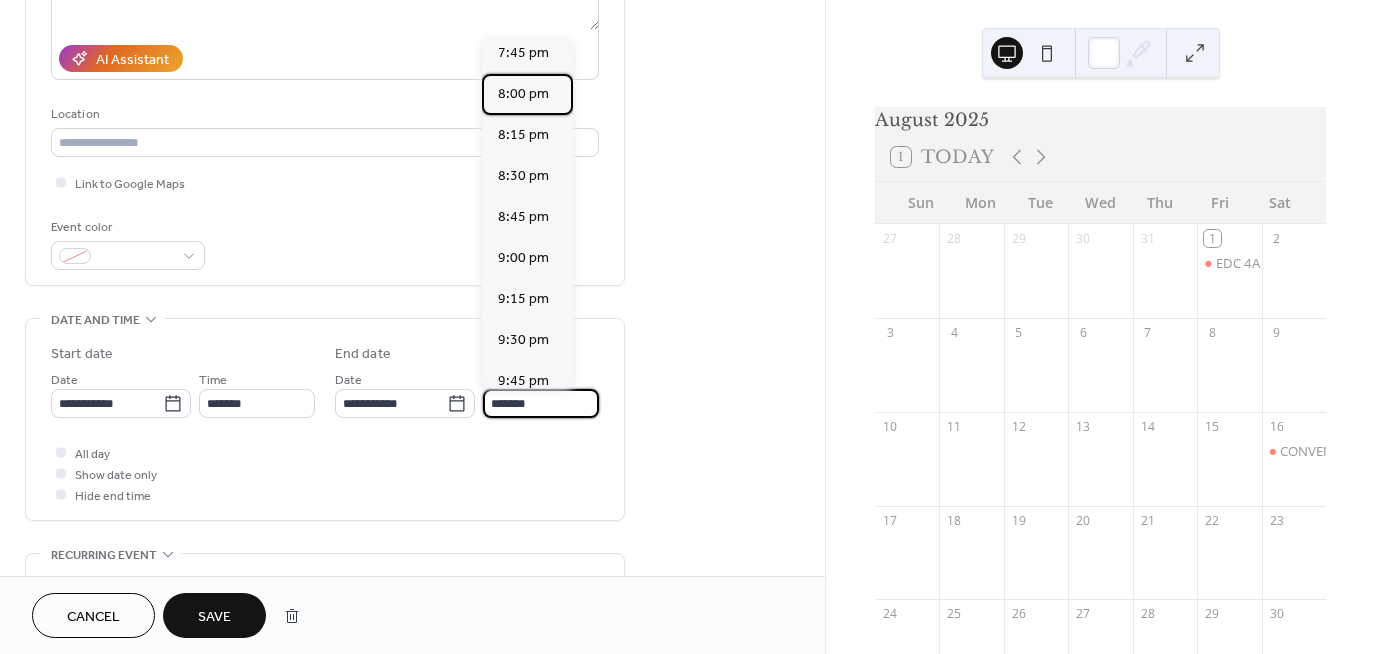click on "8:00 pm" at bounding box center [523, 93] 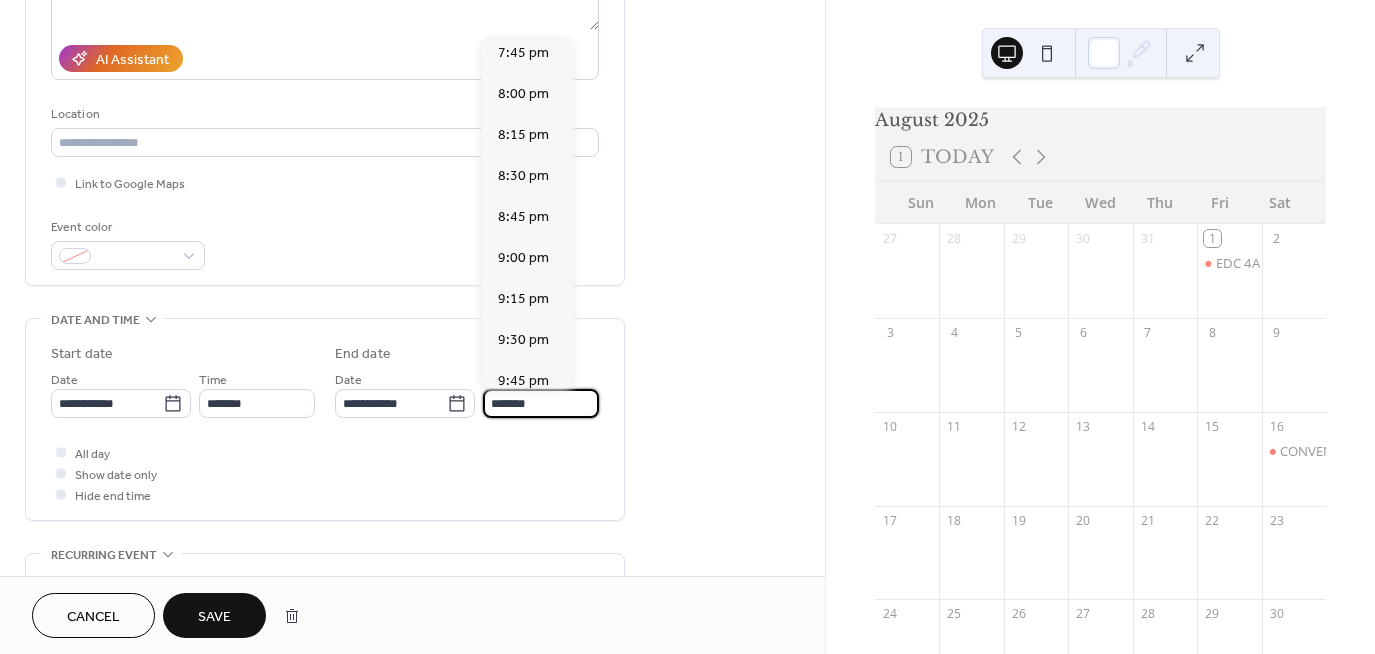 type on "*******" 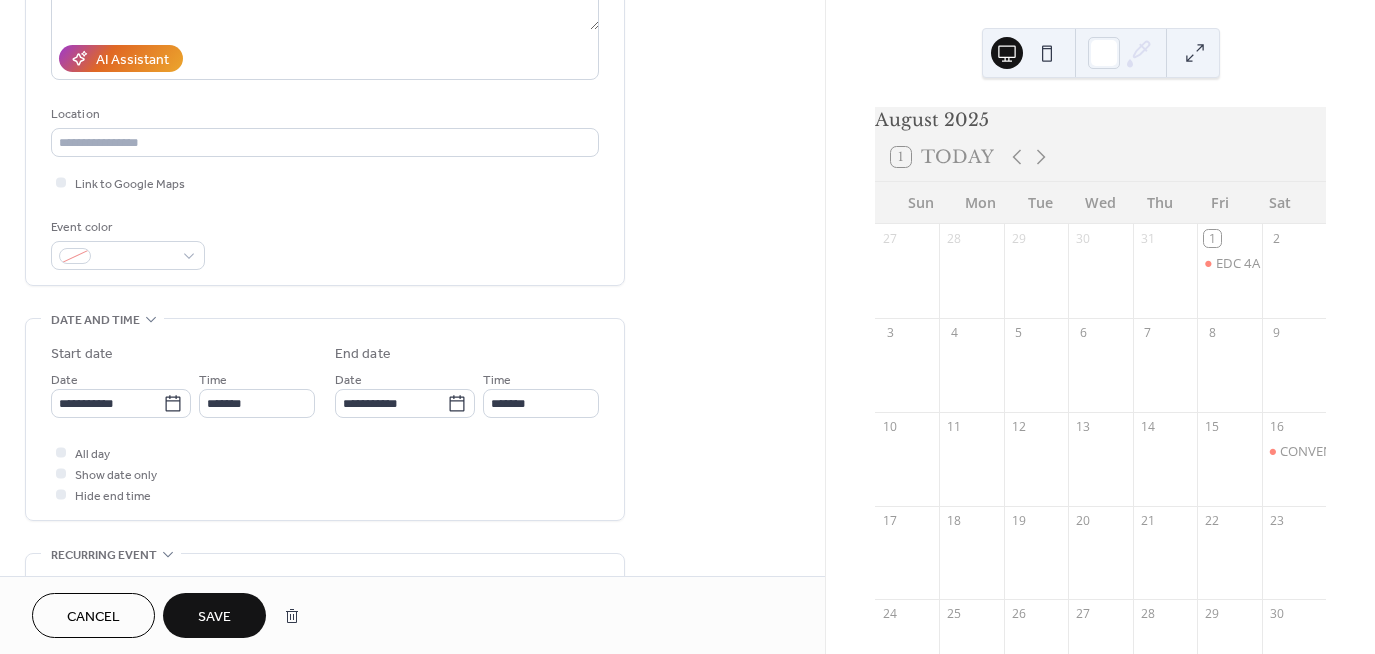 click on "Save" at bounding box center [214, 617] 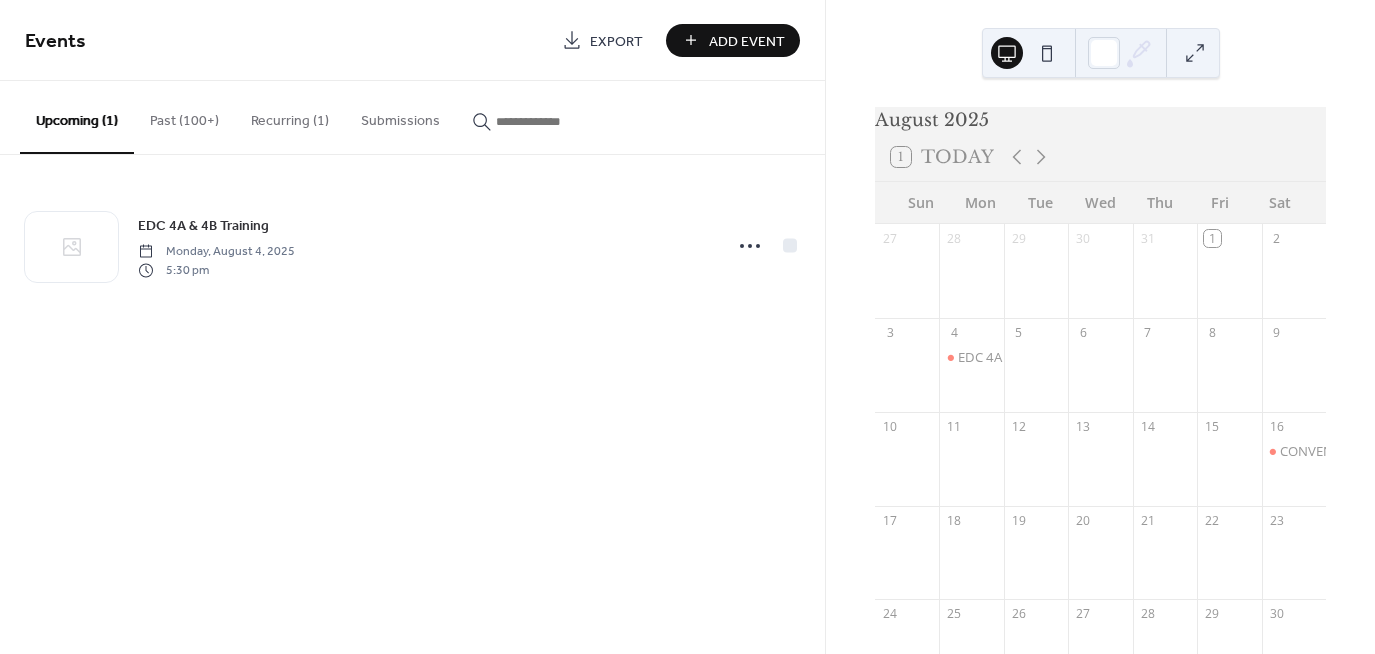 click on "Add Event" at bounding box center (747, 41) 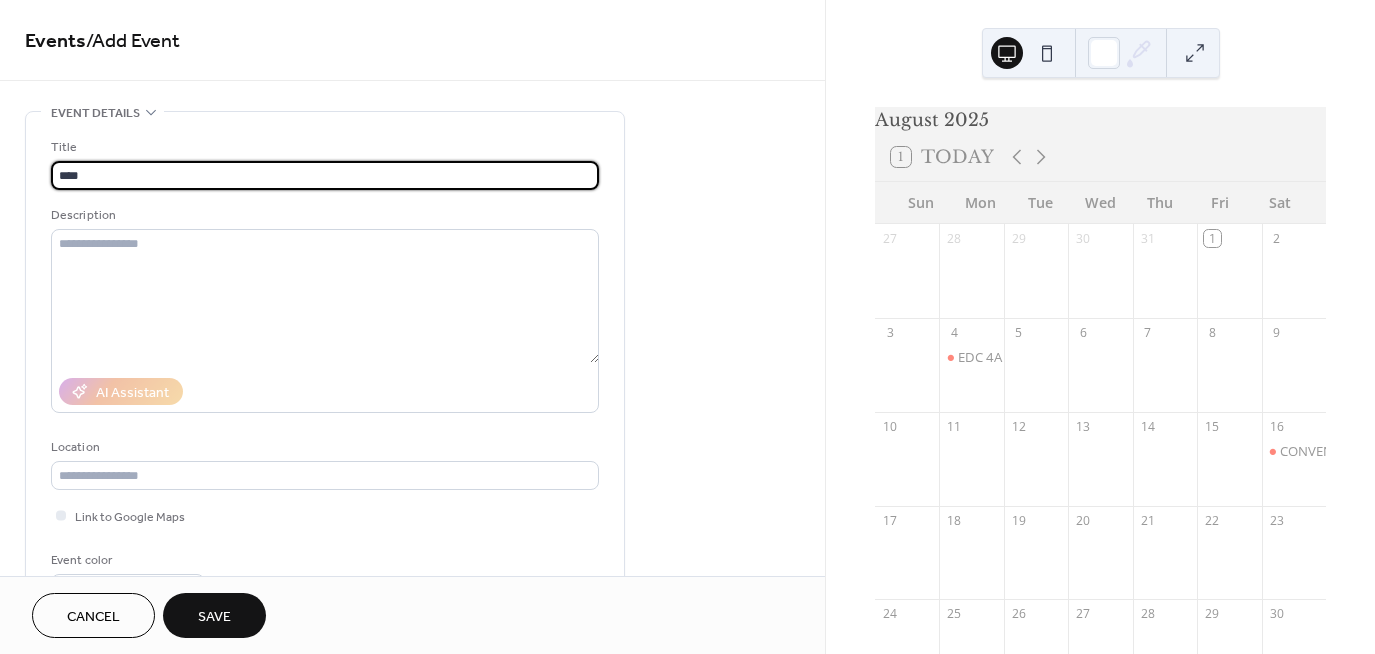 type on "**********" 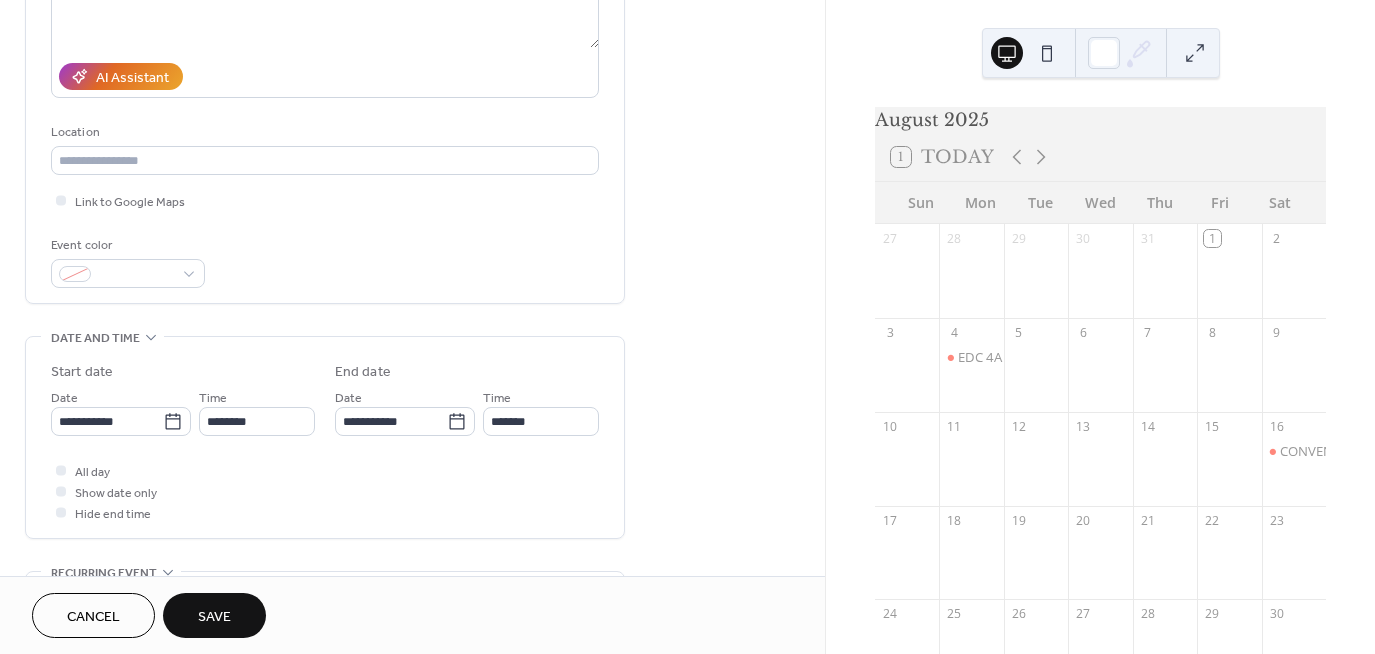 scroll, scrollTop: 333, scrollLeft: 0, axis: vertical 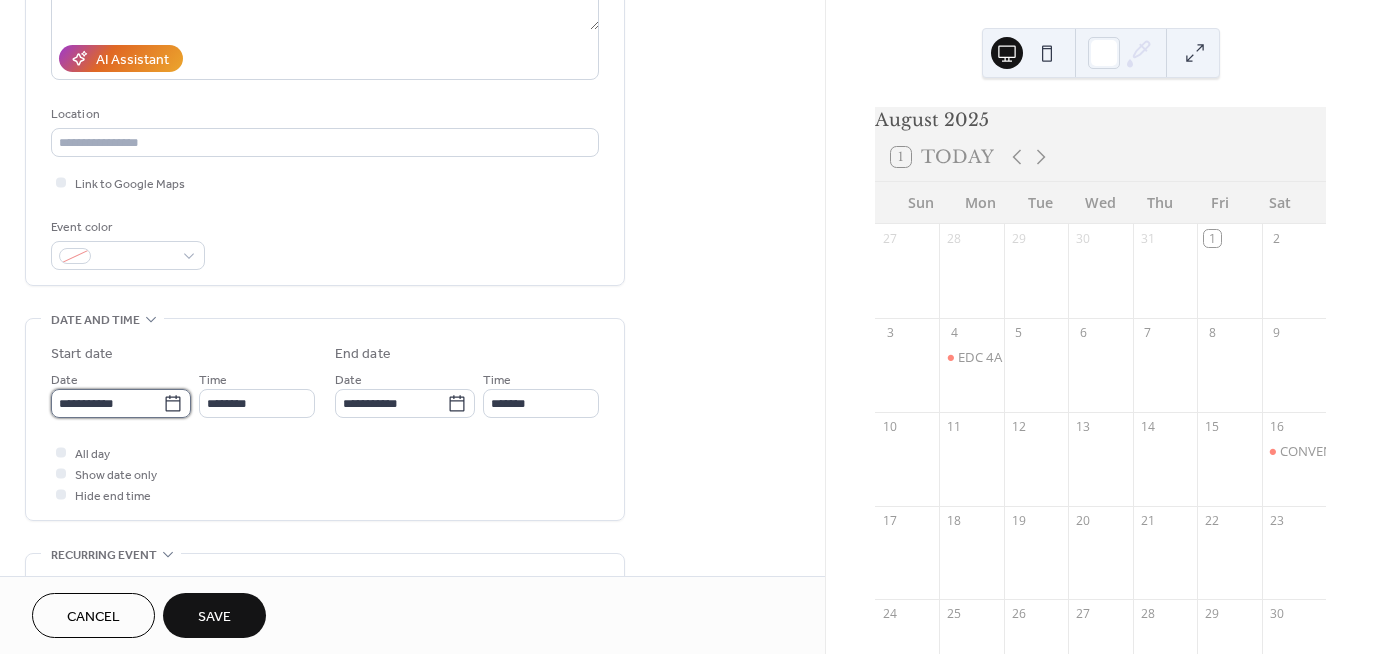 click on "**********" at bounding box center (107, 403) 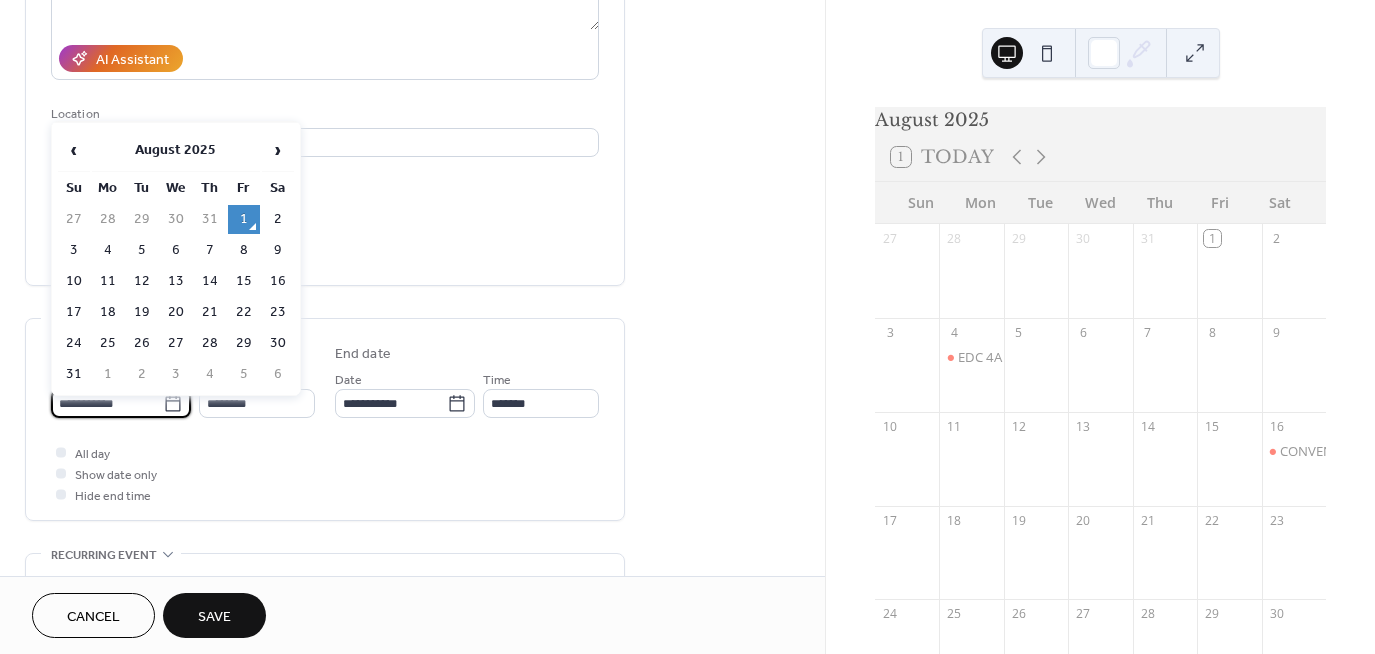 click on "21" at bounding box center (210, 312) 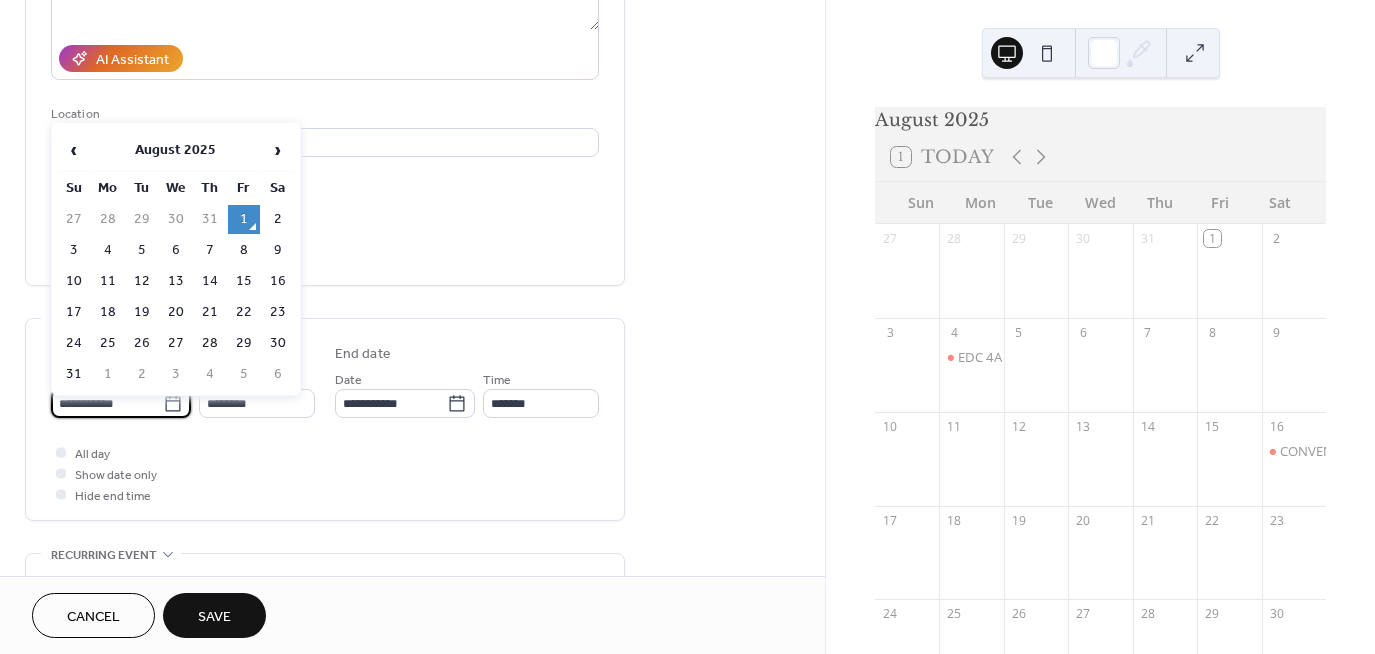 type on "**********" 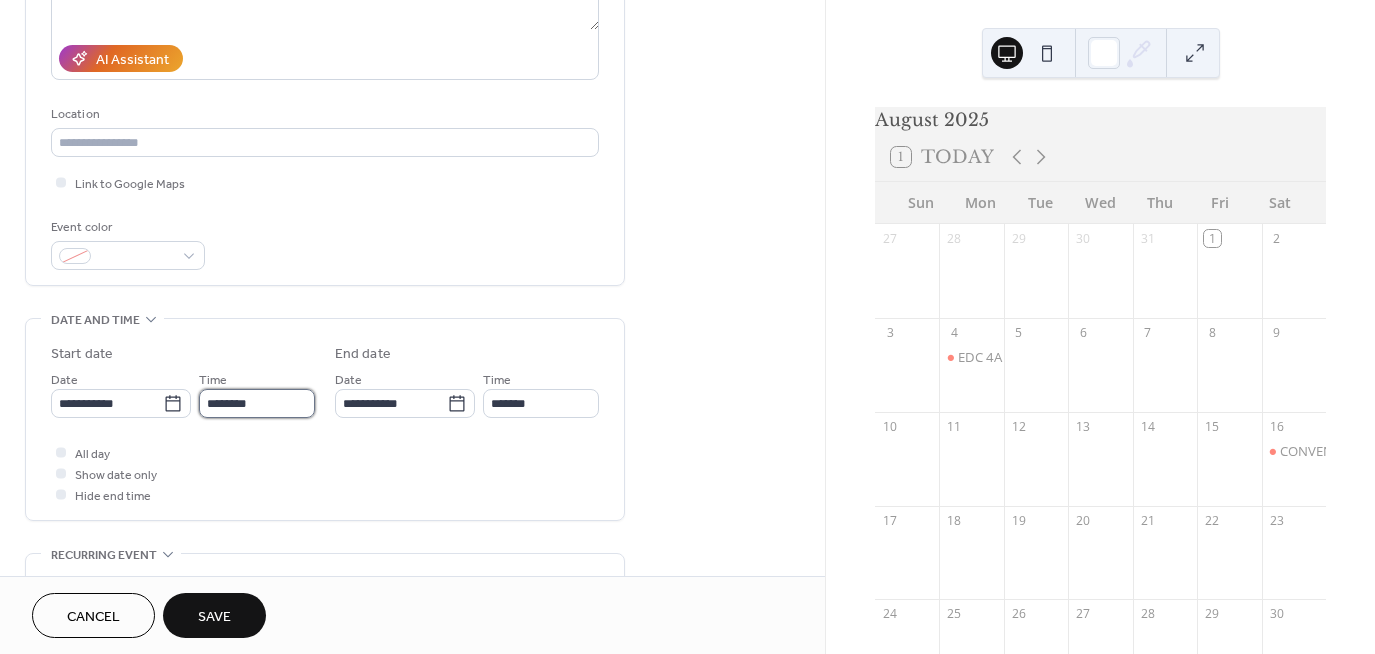 click on "********" at bounding box center [257, 403] 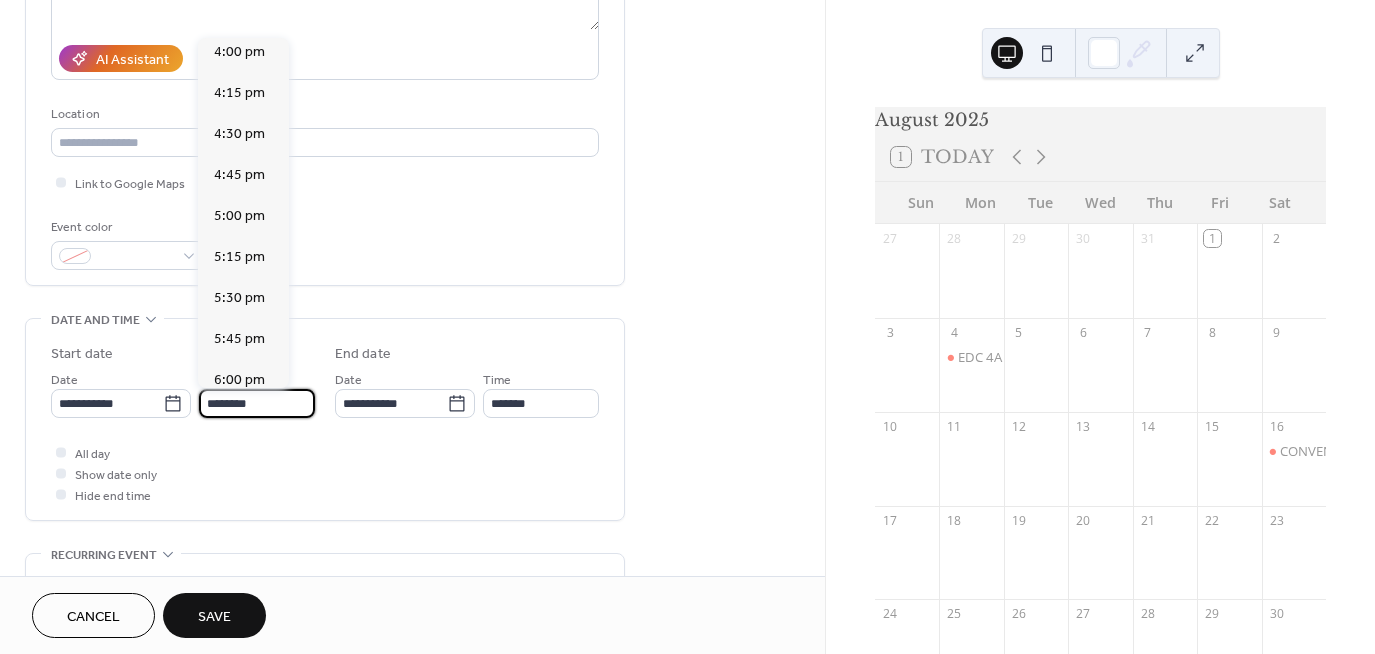 scroll, scrollTop: 2634, scrollLeft: 0, axis: vertical 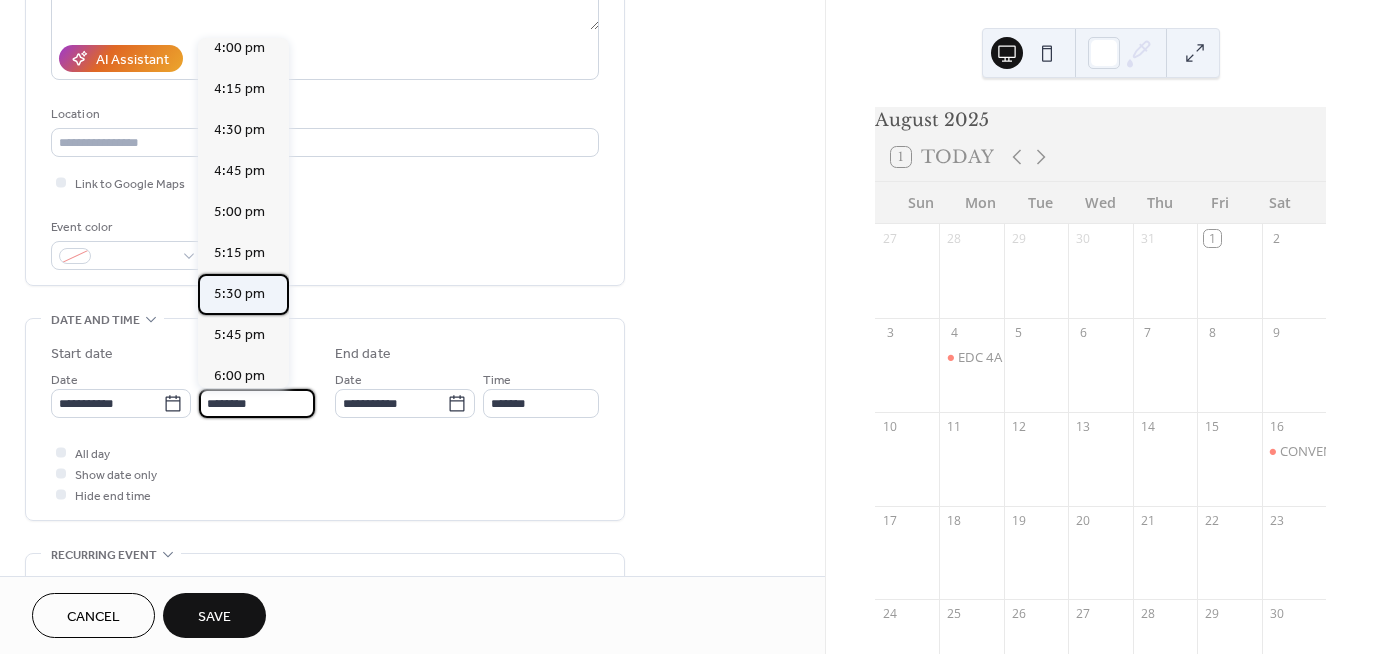 click on "5:30 pm" at bounding box center [239, 293] 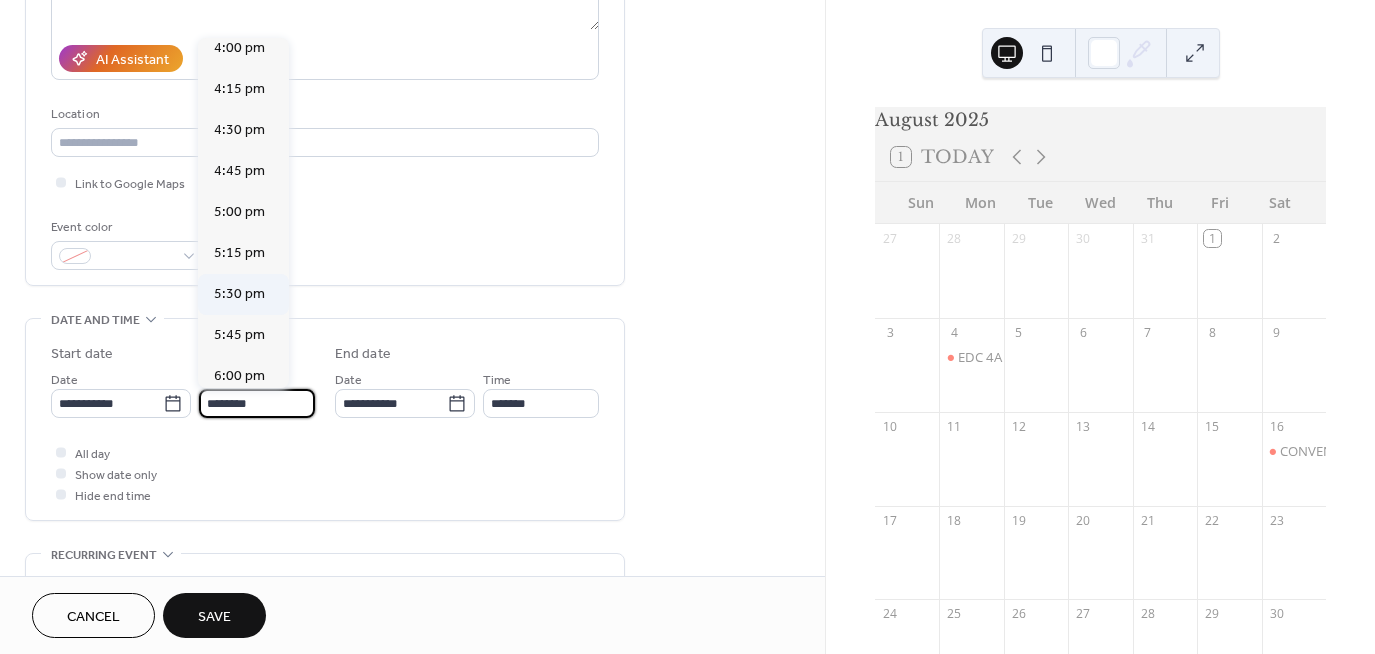 type on "*******" 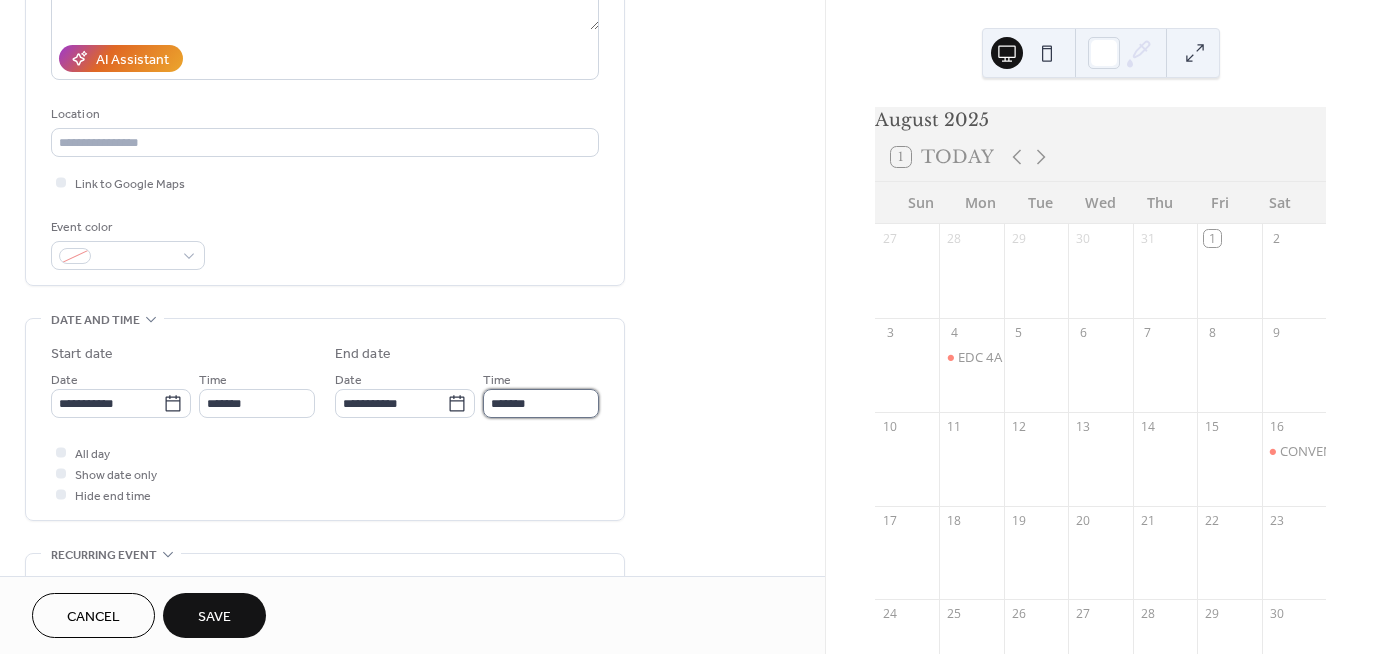 click on "*******" at bounding box center [541, 403] 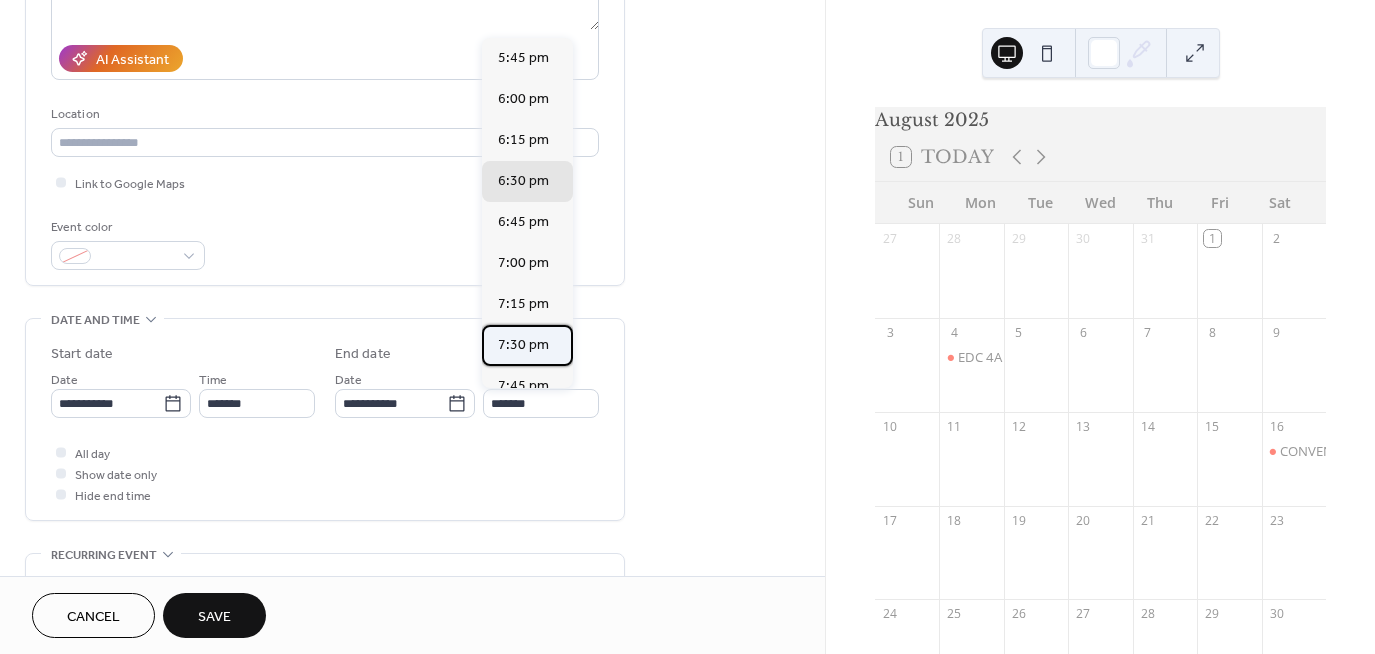 click on "7:30 pm" at bounding box center [523, 344] 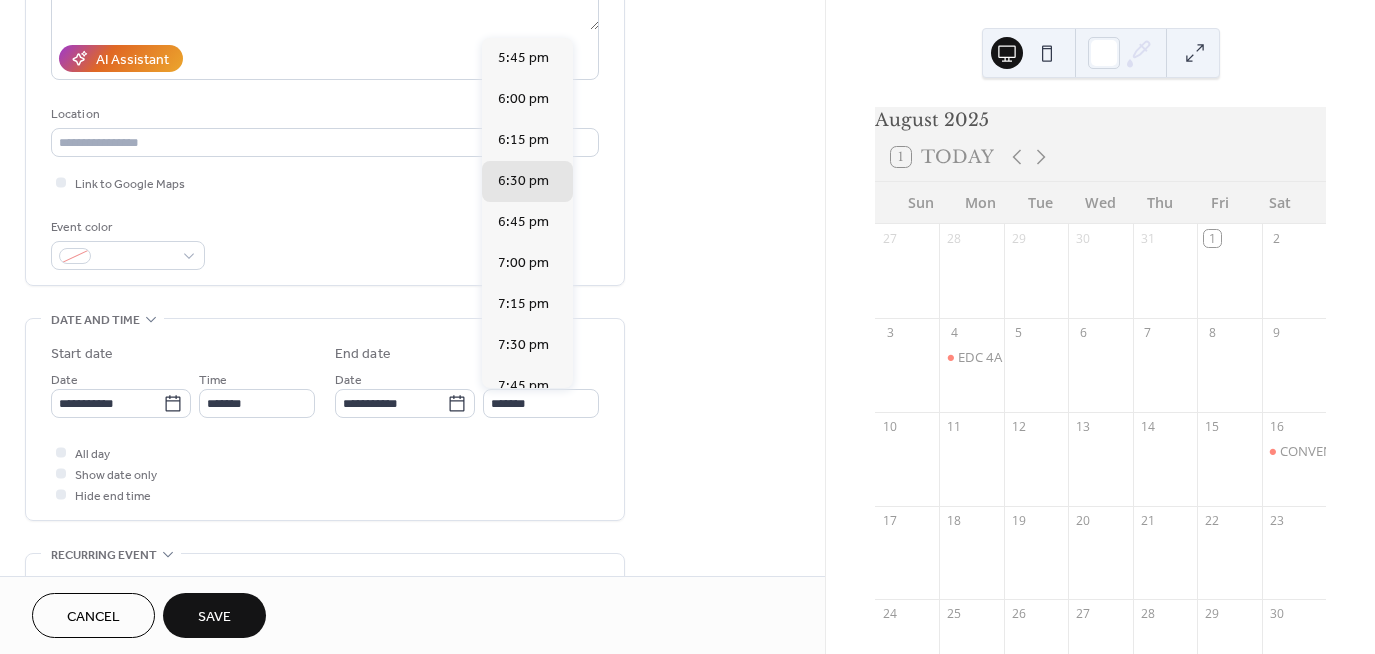 type on "*******" 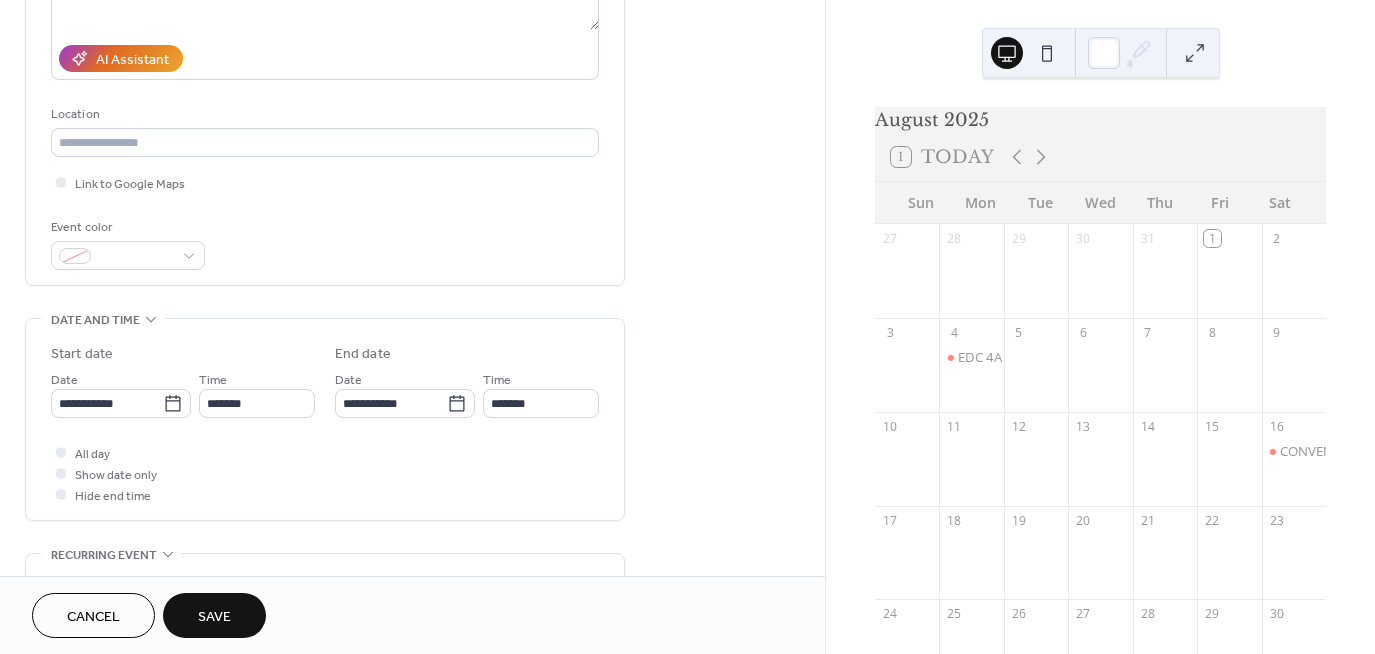 click on "All day Show date only Hide end time" at bounding box center (325, 473) 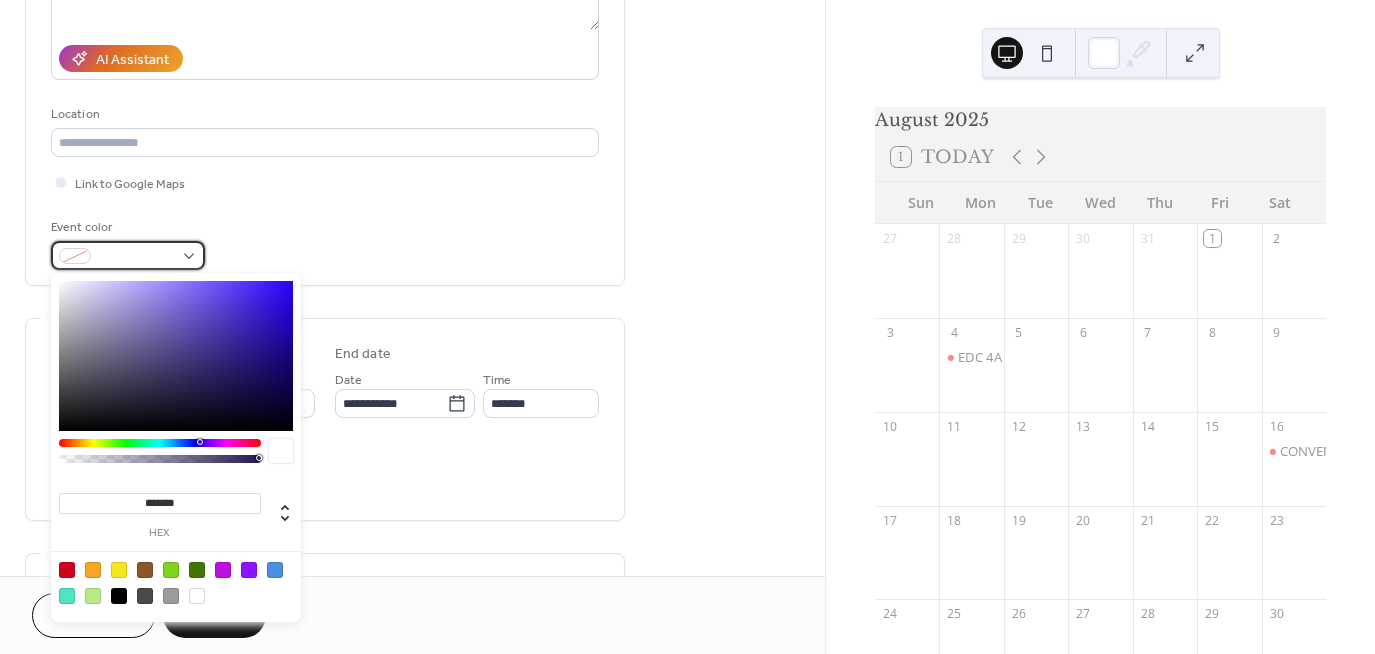 click at bounding box center [136, 257] 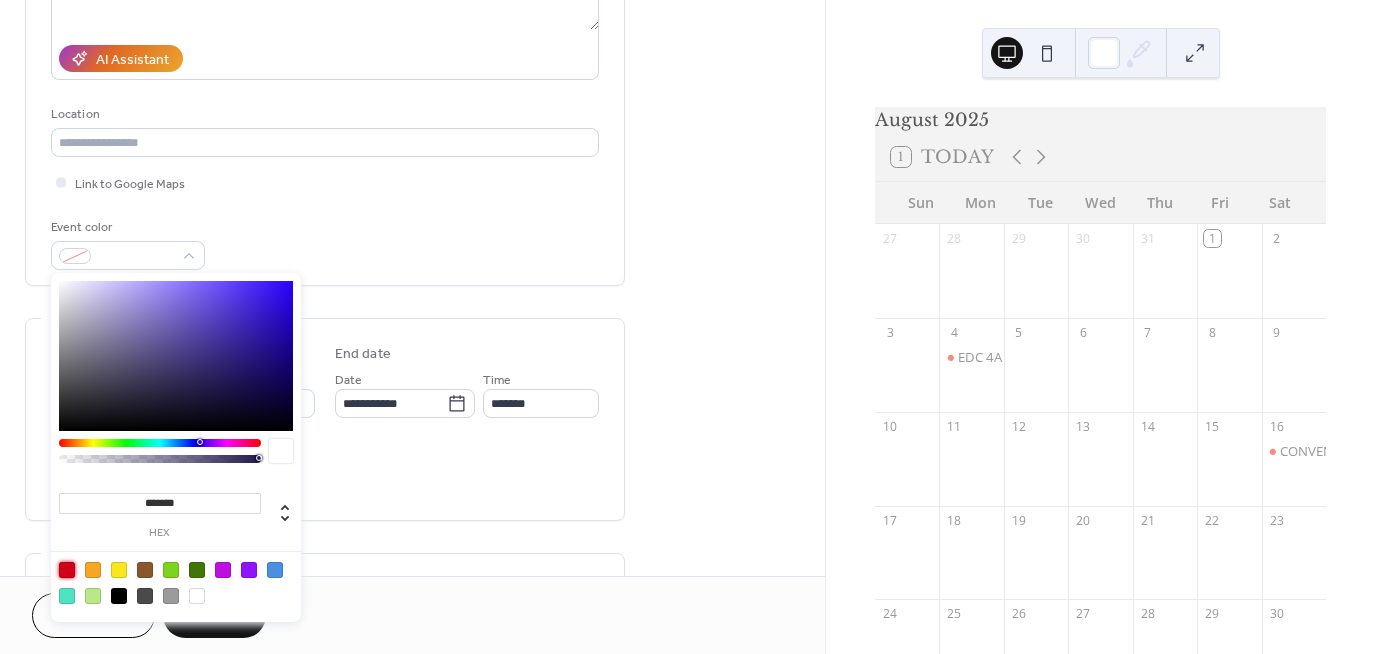 click at bounding box center (67, 570) 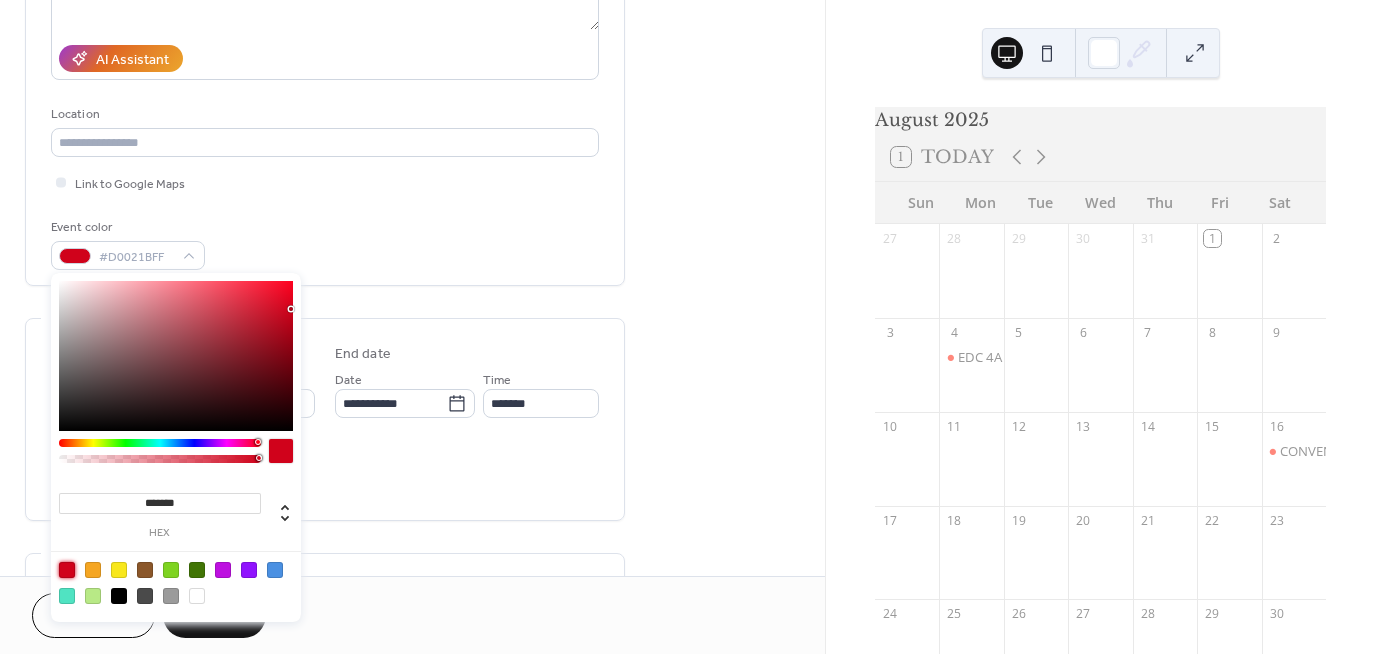 click at bounding box center (223, 570) 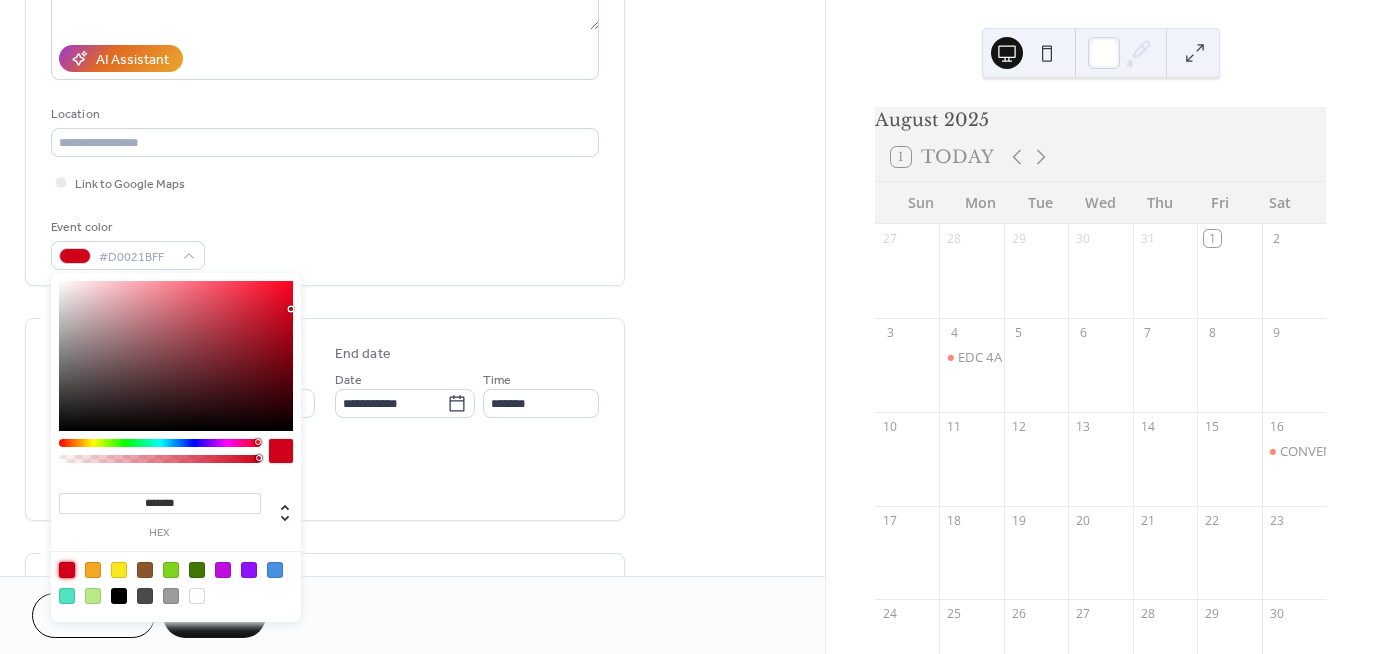 type on "*******" 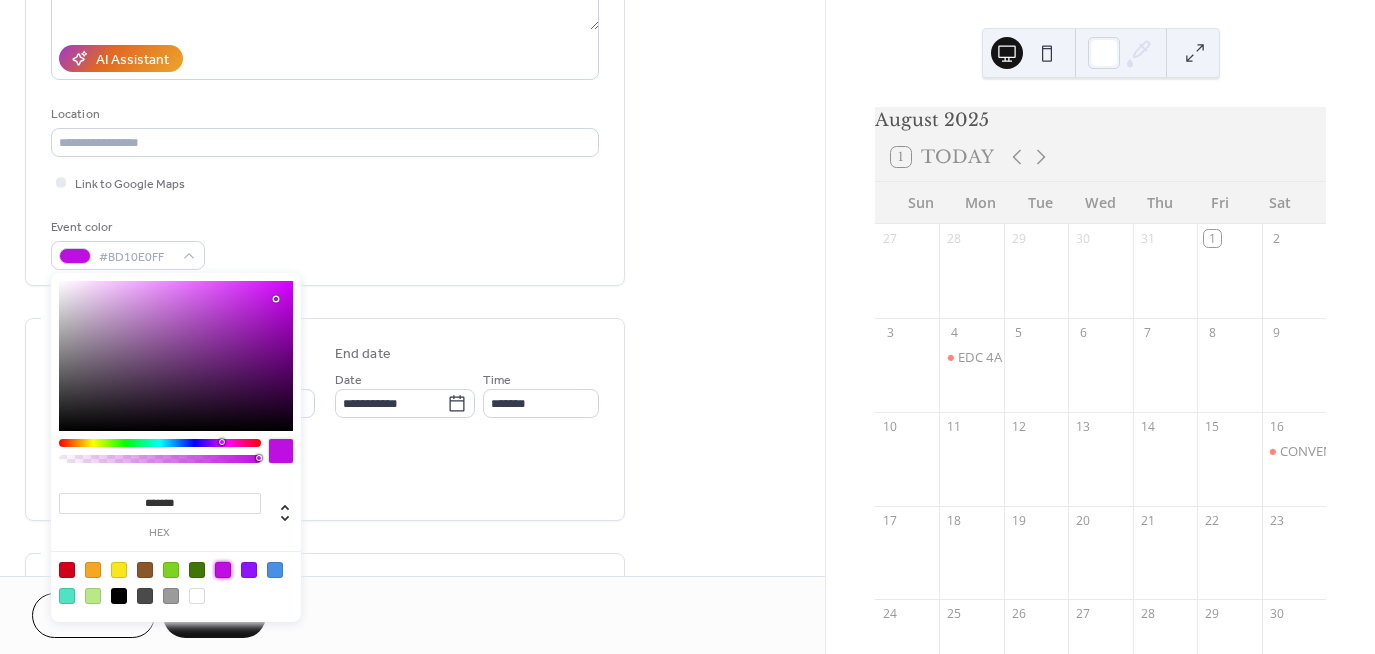click on "Cancel Save" at bounding box center [412, 615] 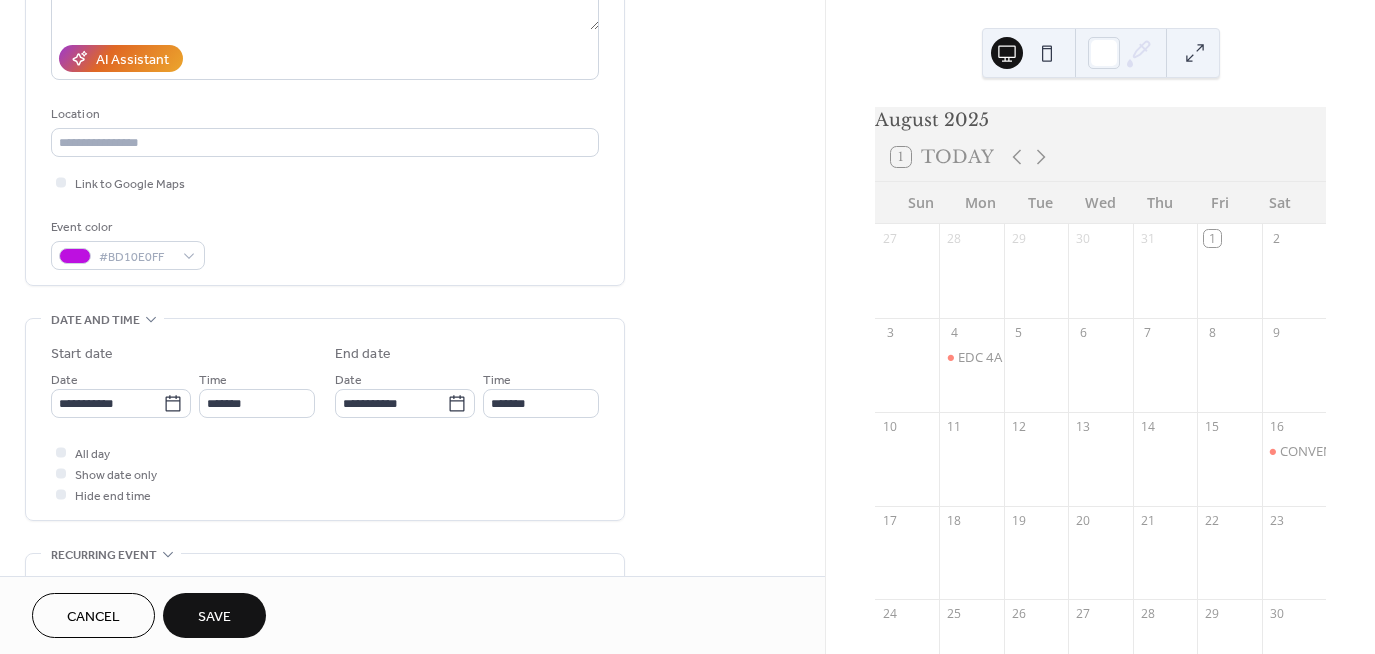 click on "Save" at bounding box center [214, 617] 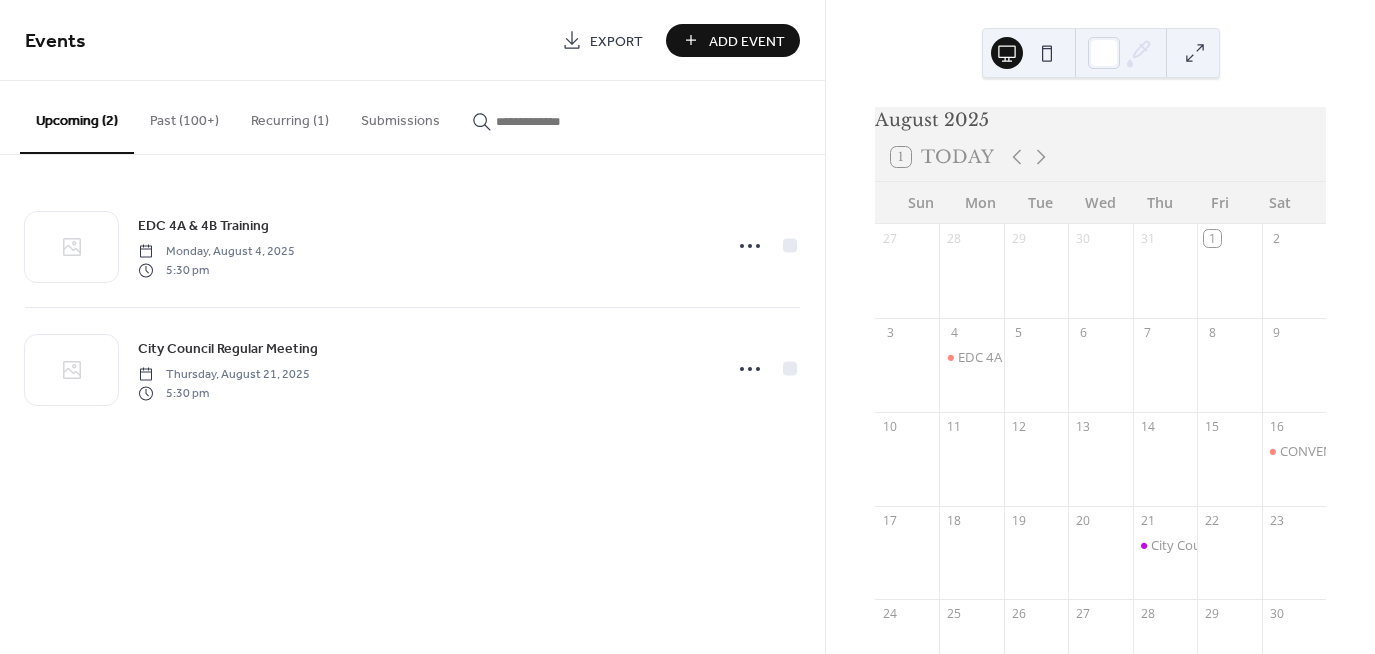 click on "Add Event" at bounding box center (747, 41) 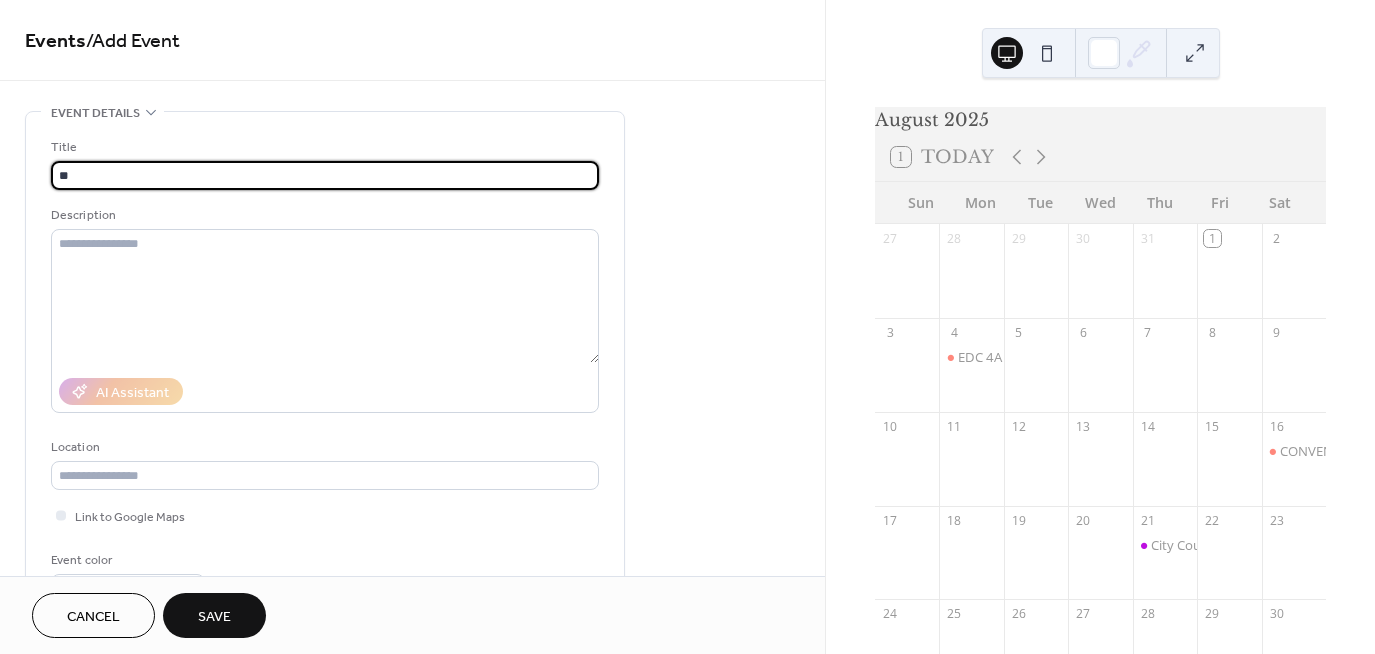 type on "**********" 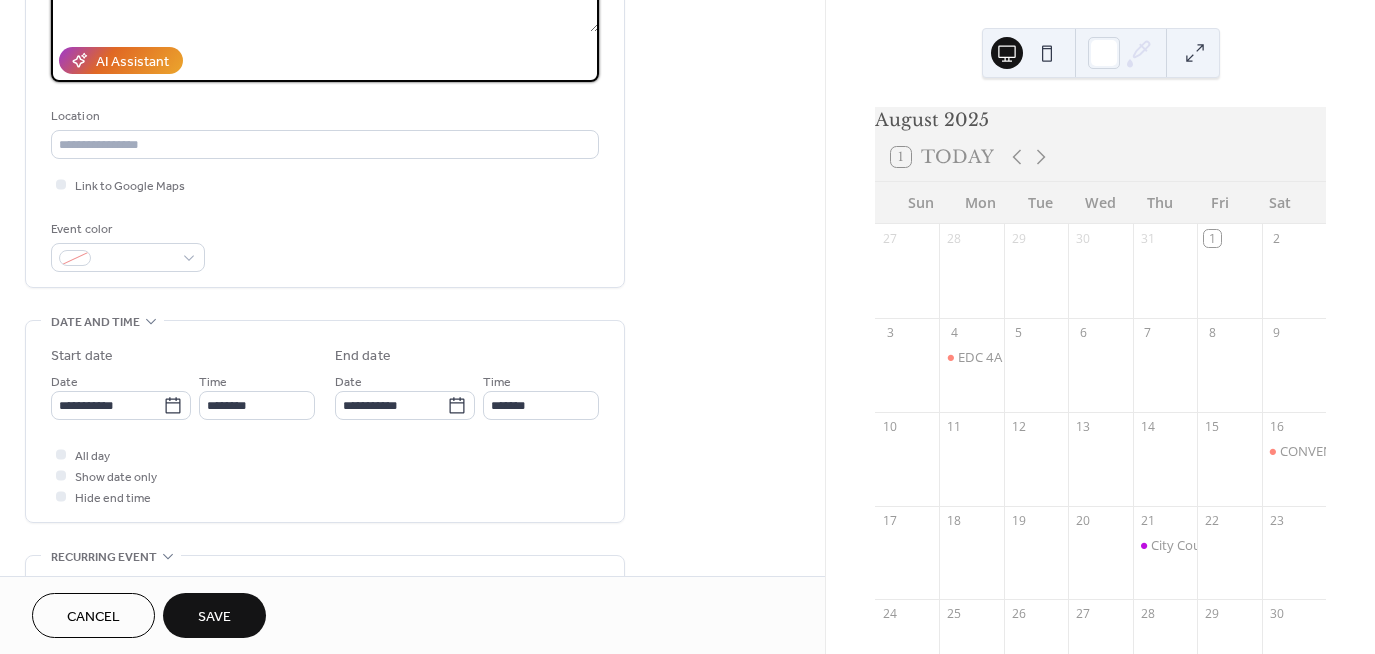 scroll, scrollTop: 333, scrollLeft: 0, axis: vertical 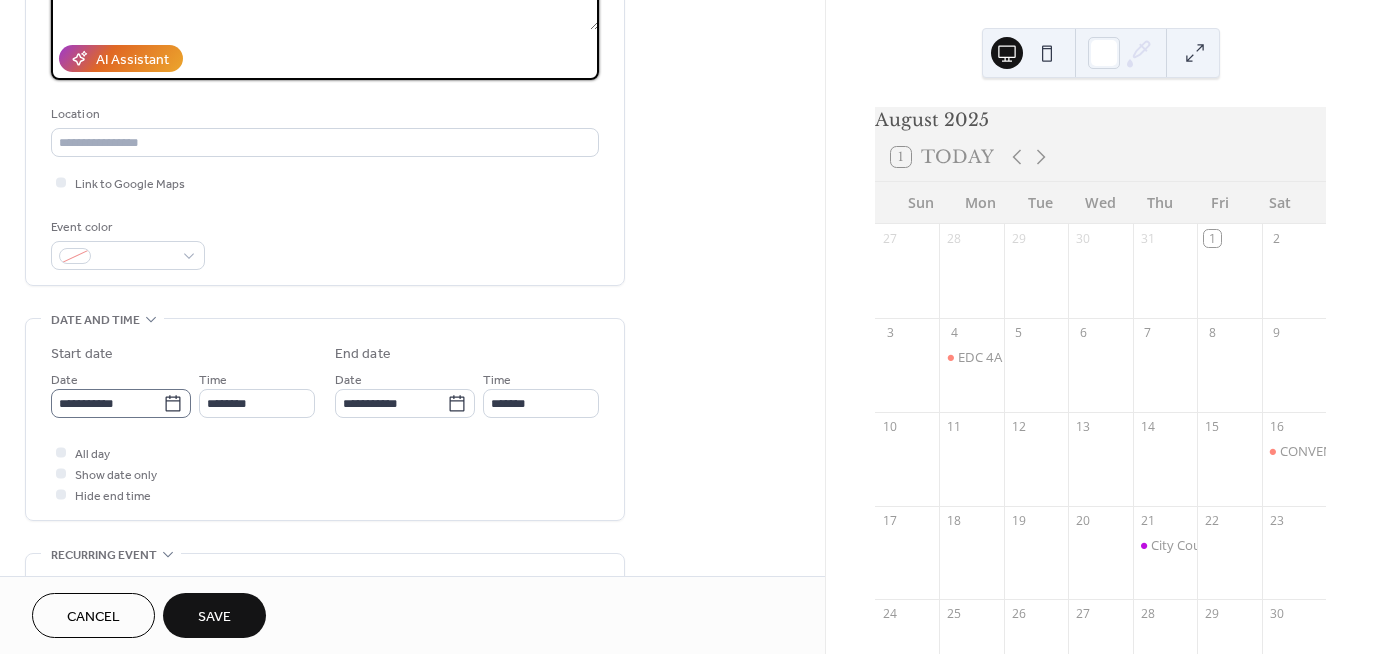 click 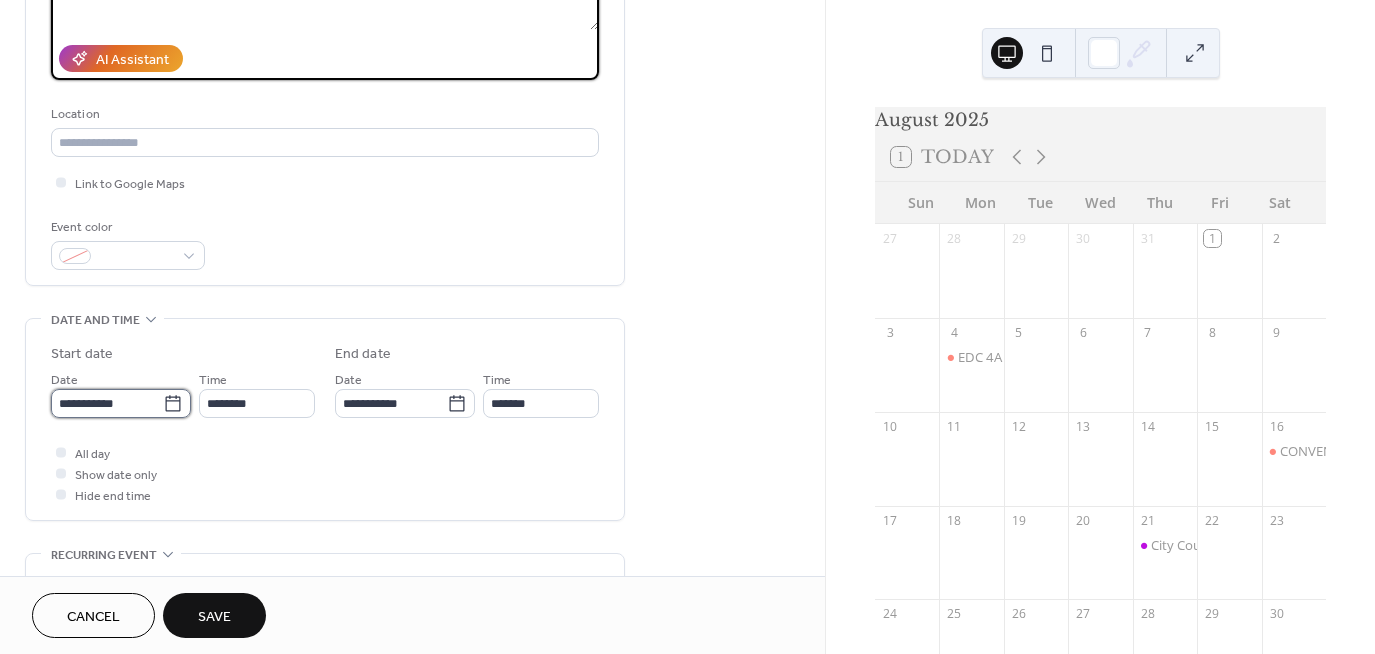 click on "**********" at bounding box center [107, 403] 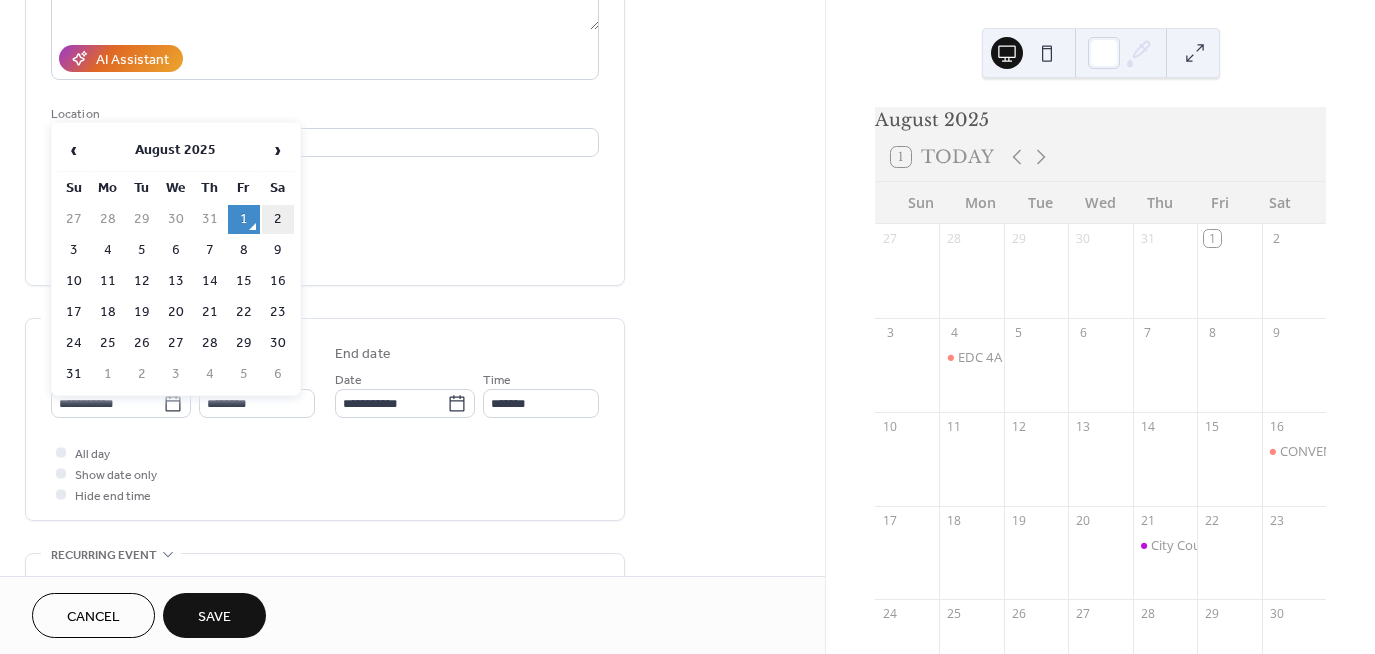 click on "2" at bounding box center [278, 219] 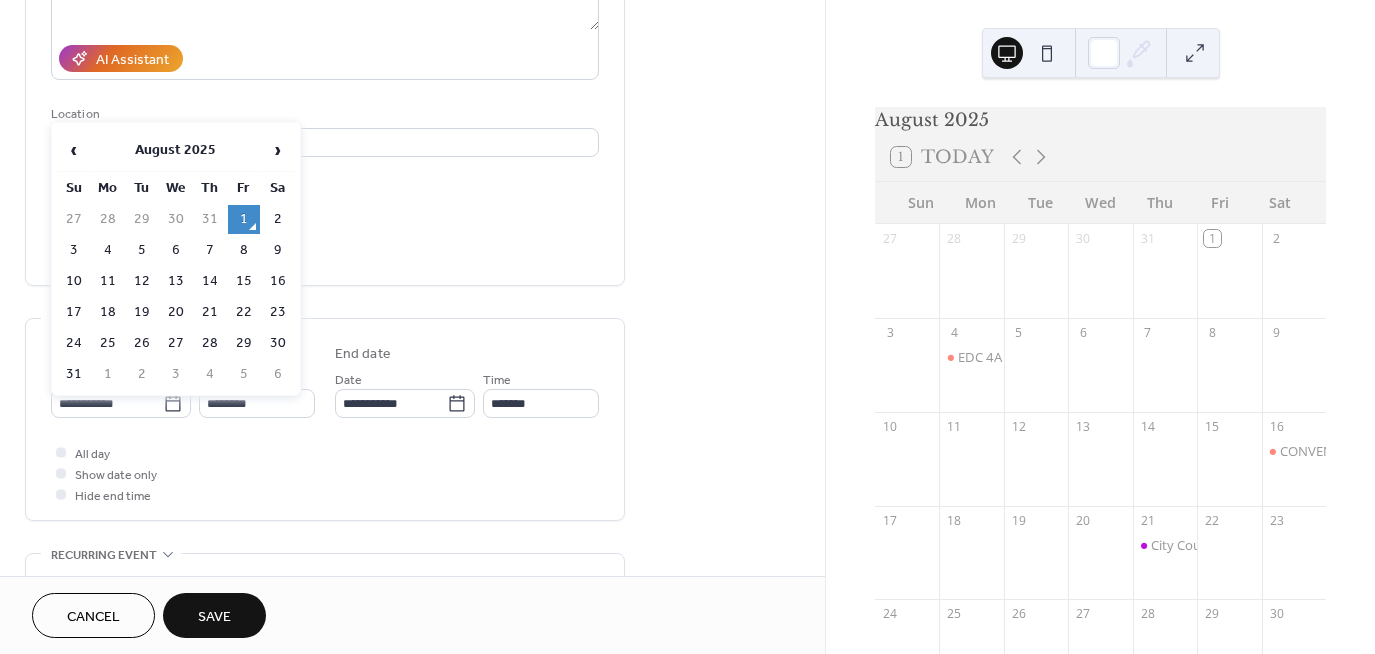type on "**********" 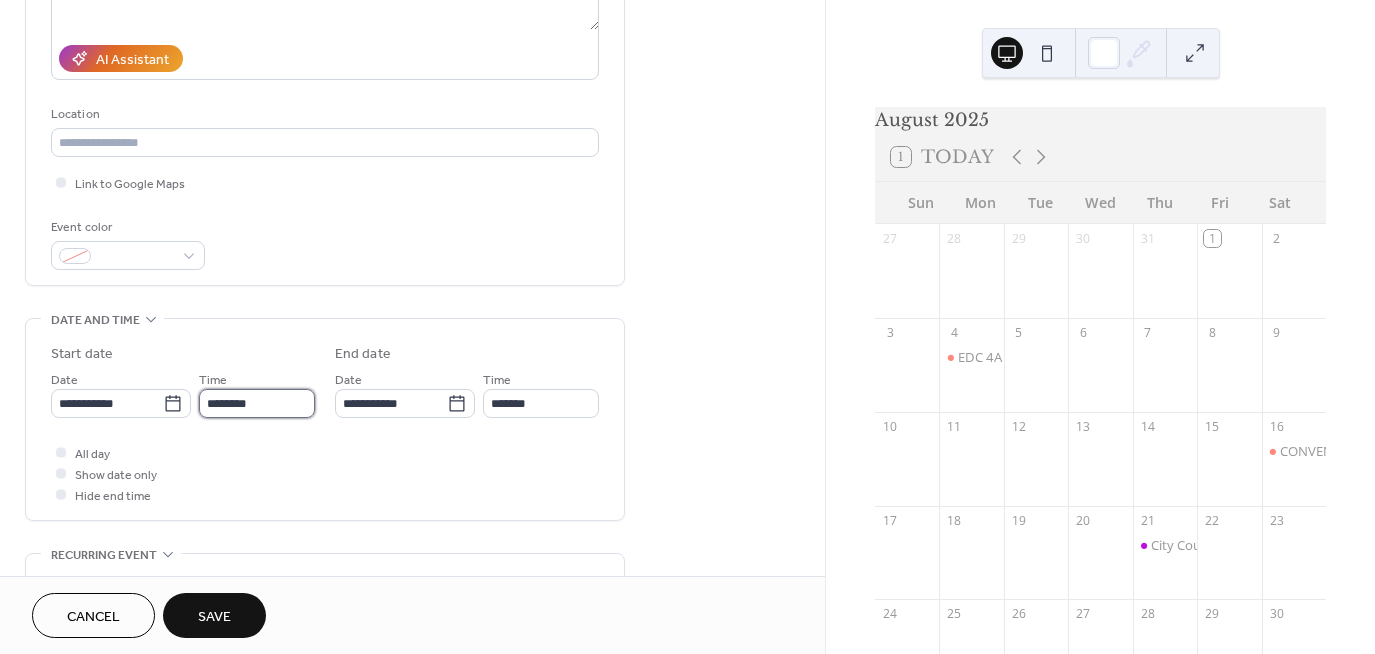 click on "********" at bounding box center [257, 403] 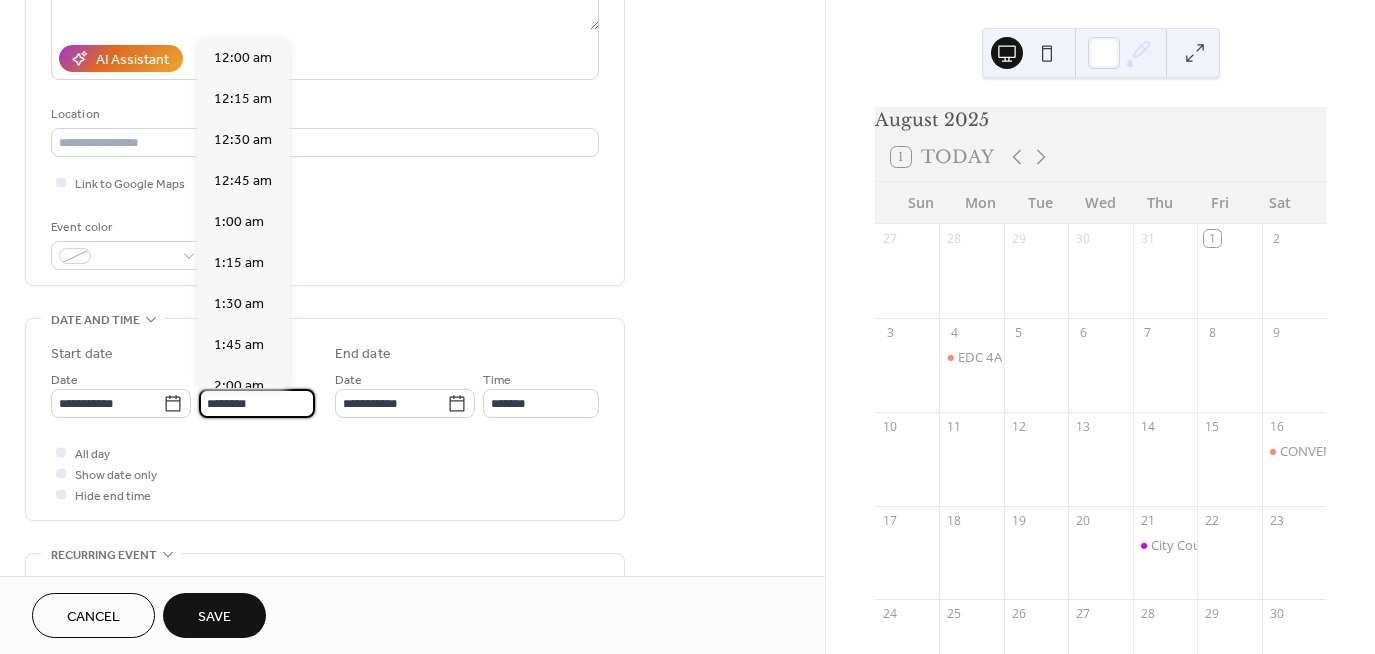 scroll, scrollTop: 1968, scrollLeft: 0, axis: vertical 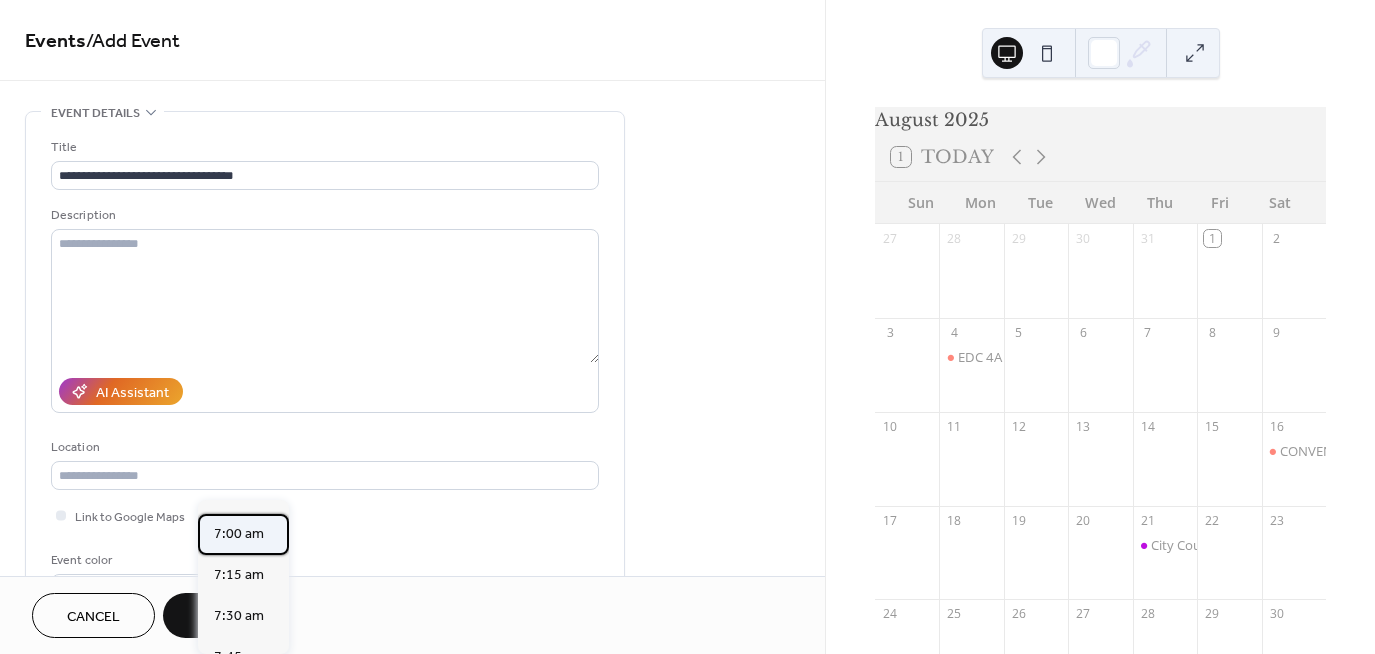 click on "7:00 am" at bounding box center (243, 534) 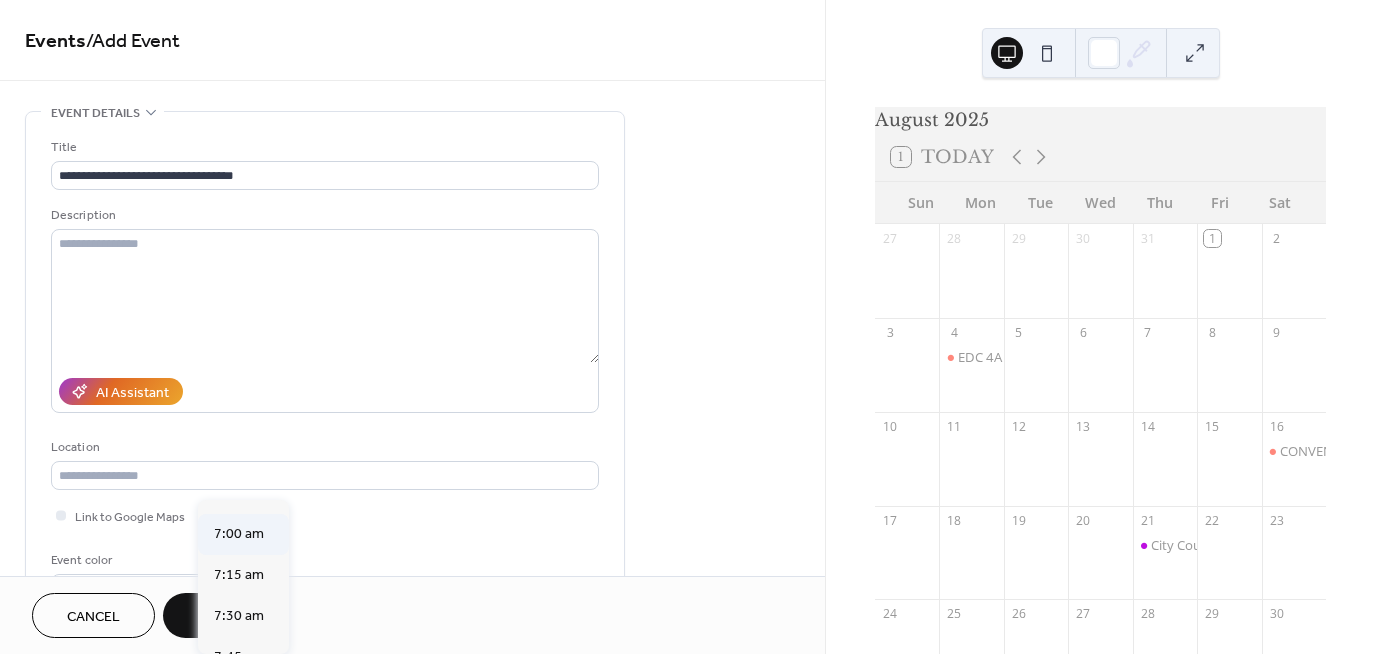 type on "*******" 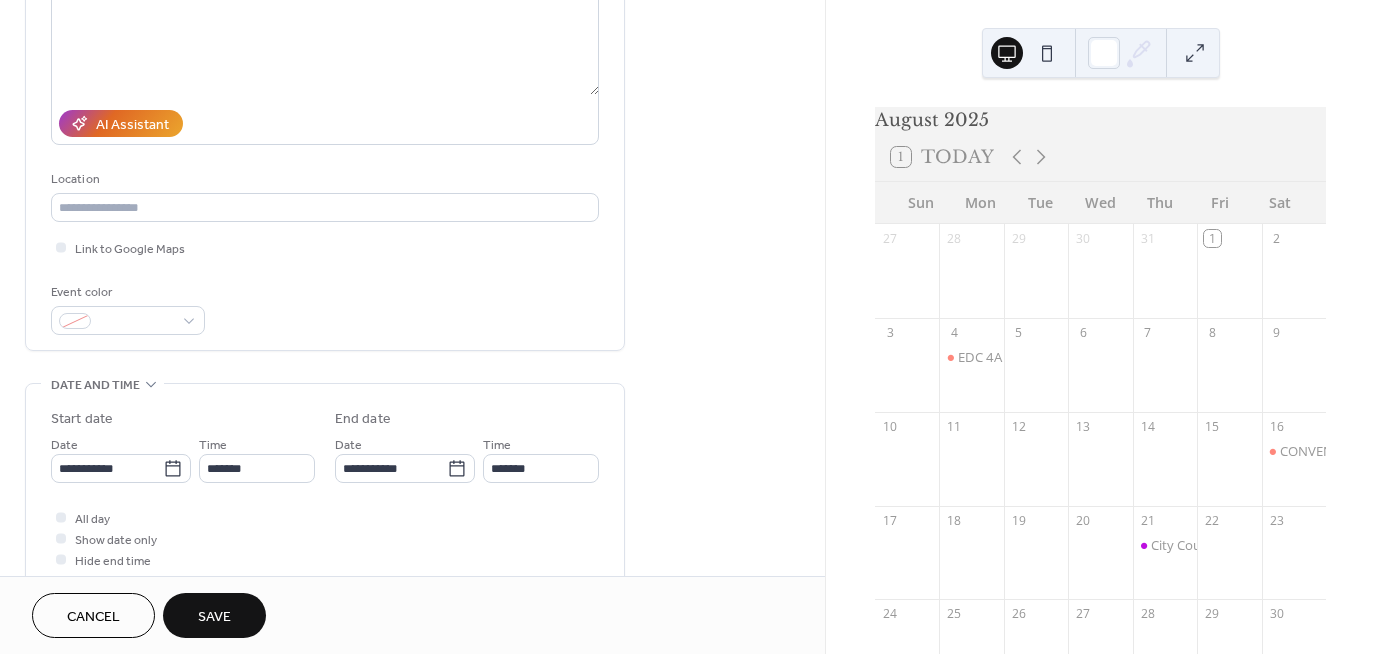 scroll, scrollTop: 333, scrollLeft: 0, axis: vertical 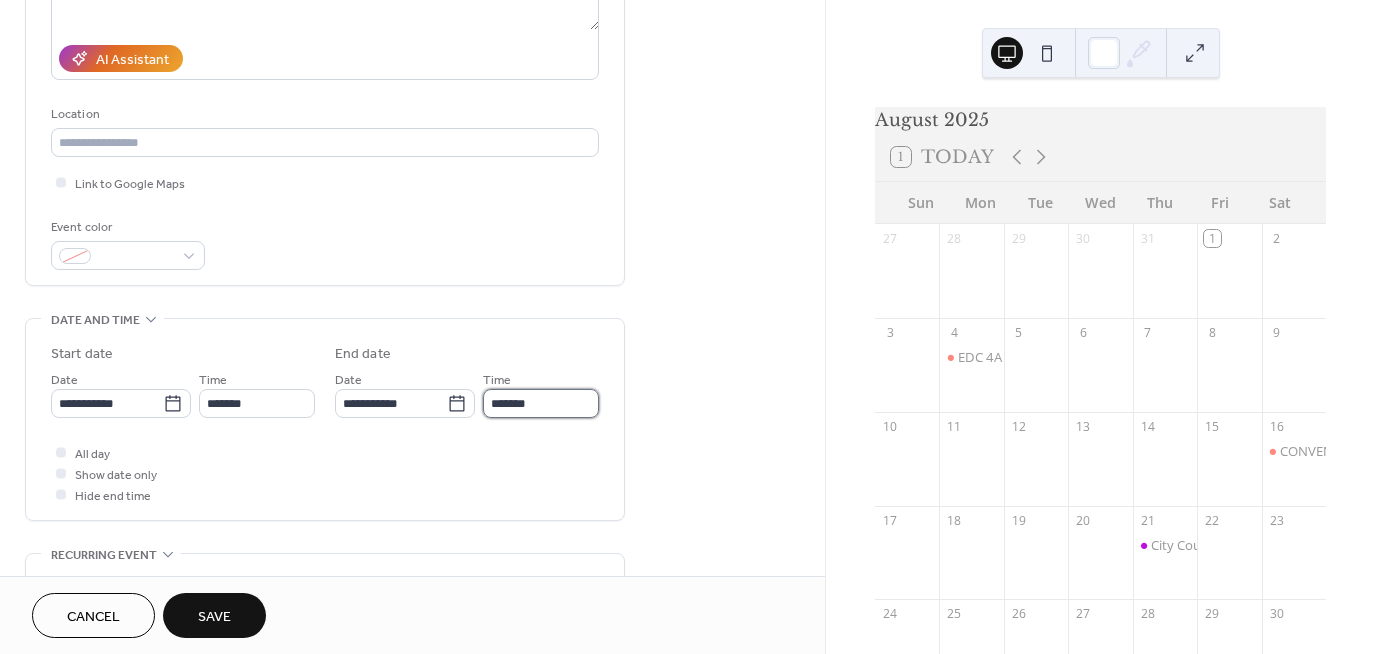 click on "*******" at bounding box center [541, 403] 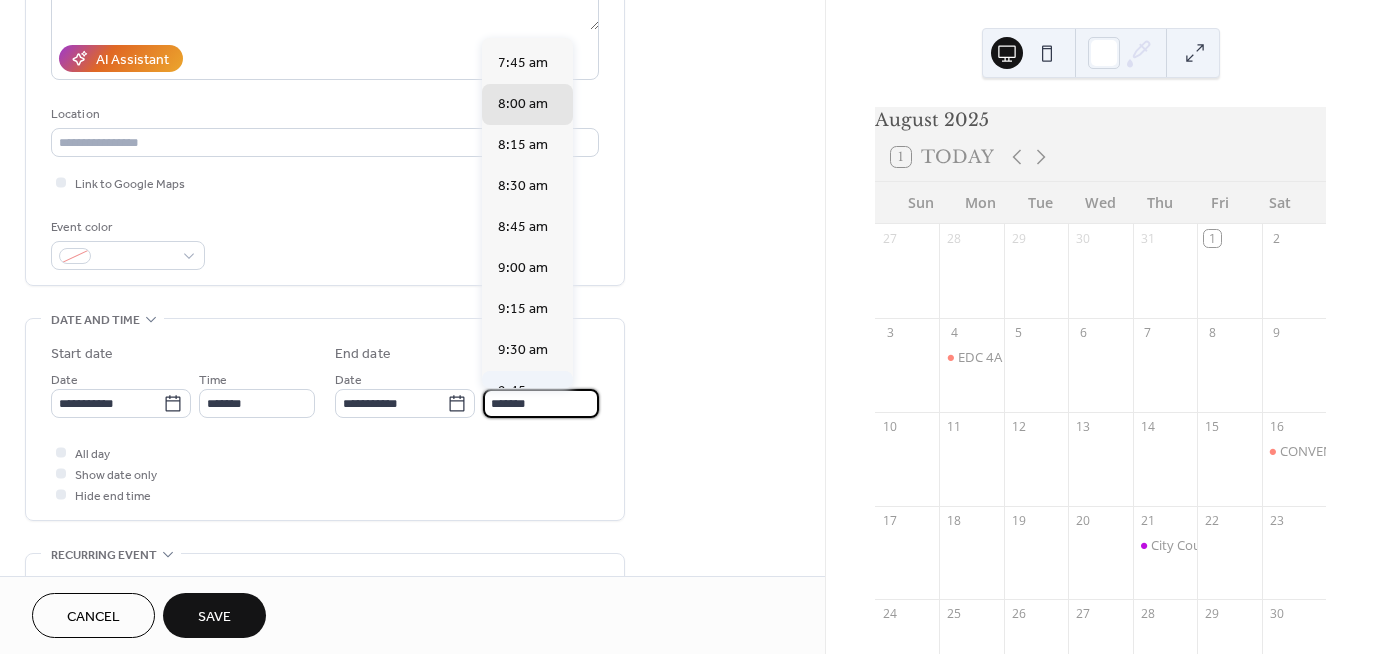 scroll, scrollTop: 166, scrollLeft: 0, axis: vertical 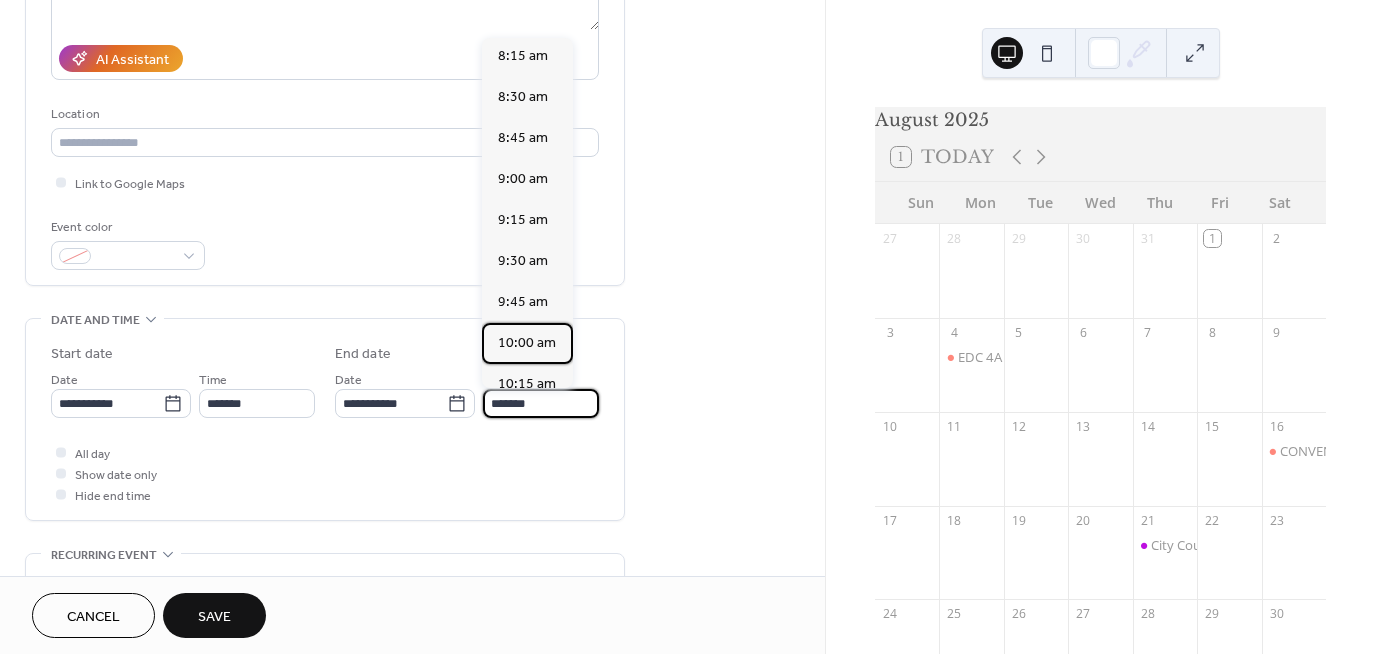 click on "10:00 am" at bounding box center [527, 342] 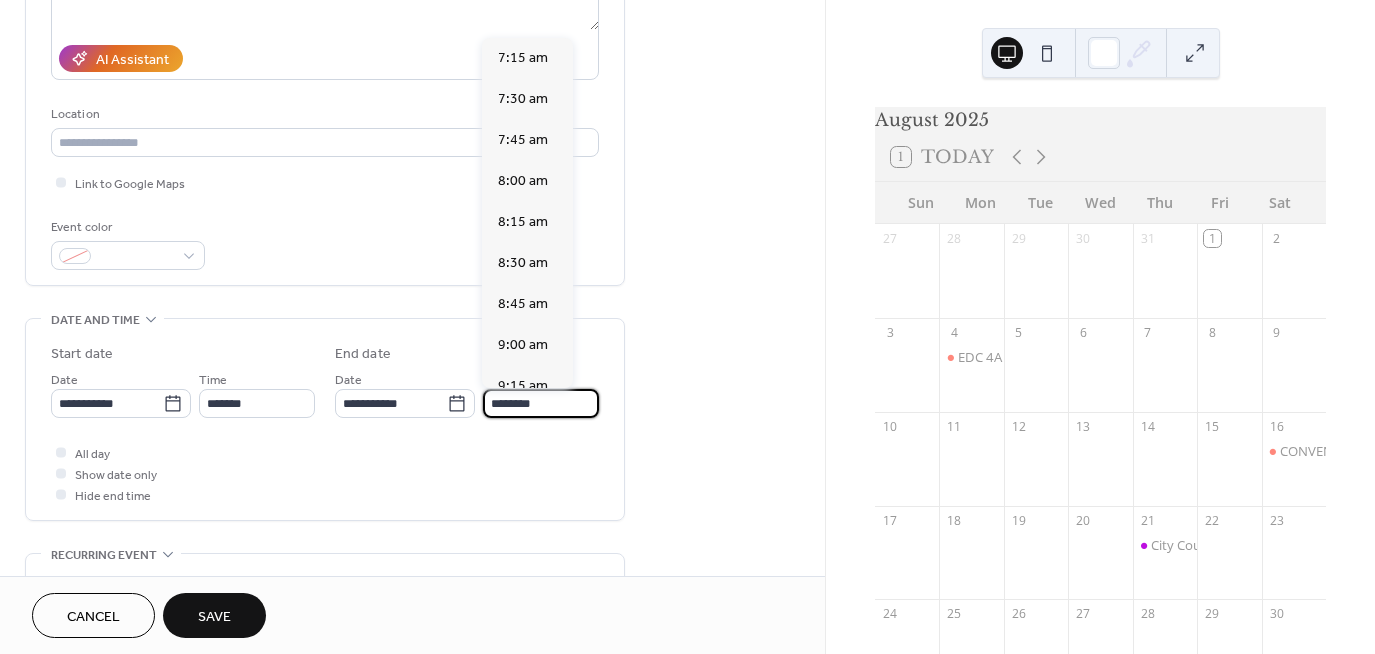 click on "********" at bounding box center [541, 403] 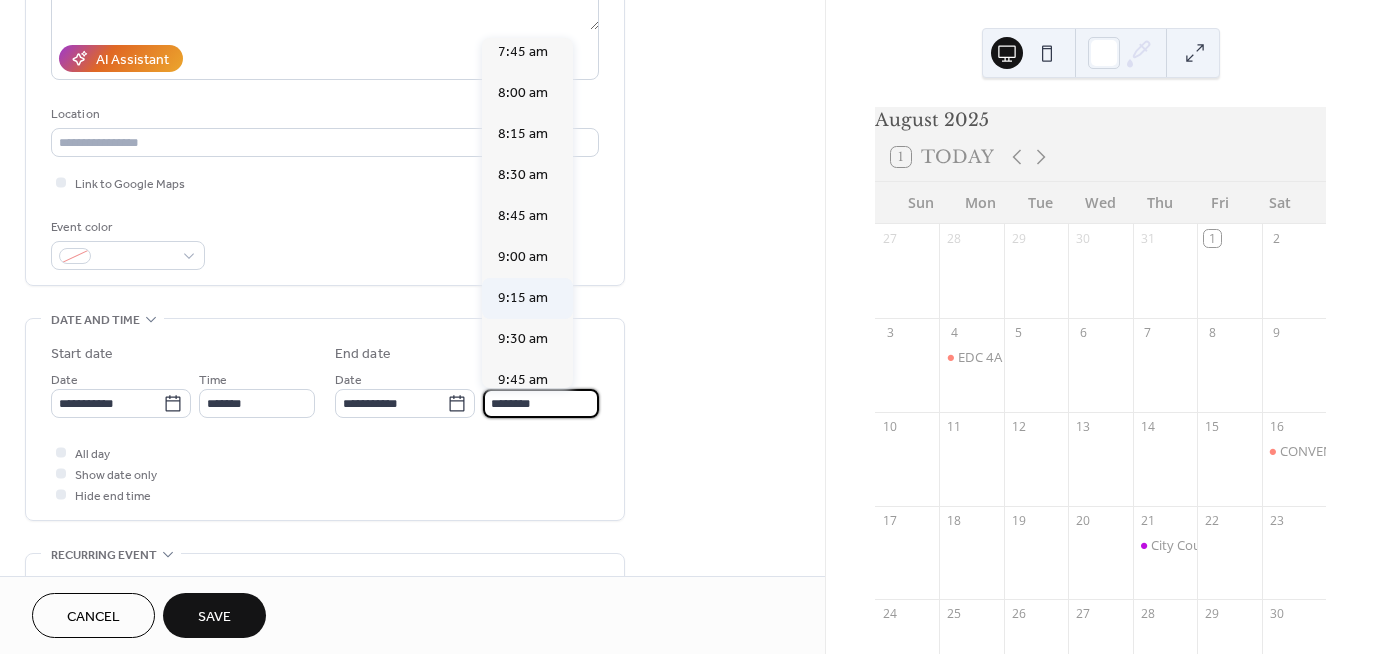 scroll, scrollTop: 0, scrollLeft: 0, axis: both 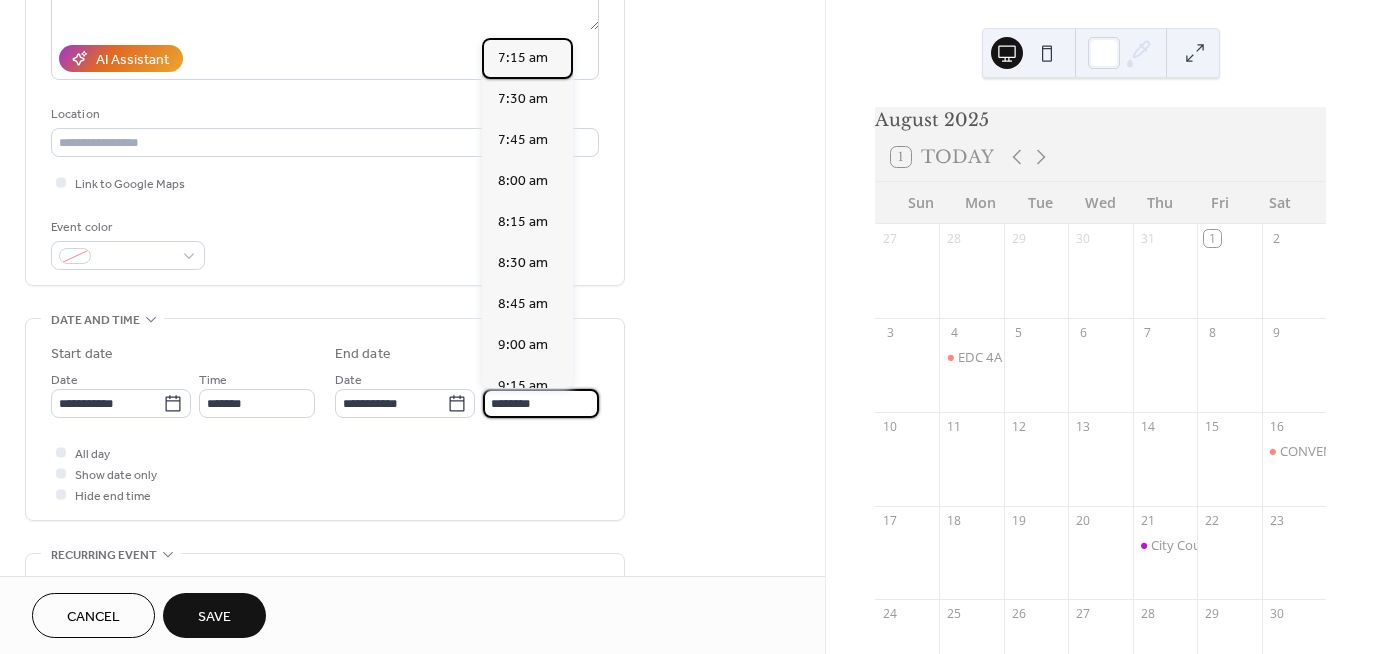 click on "7:15 am" at bounding box center (523, 57) 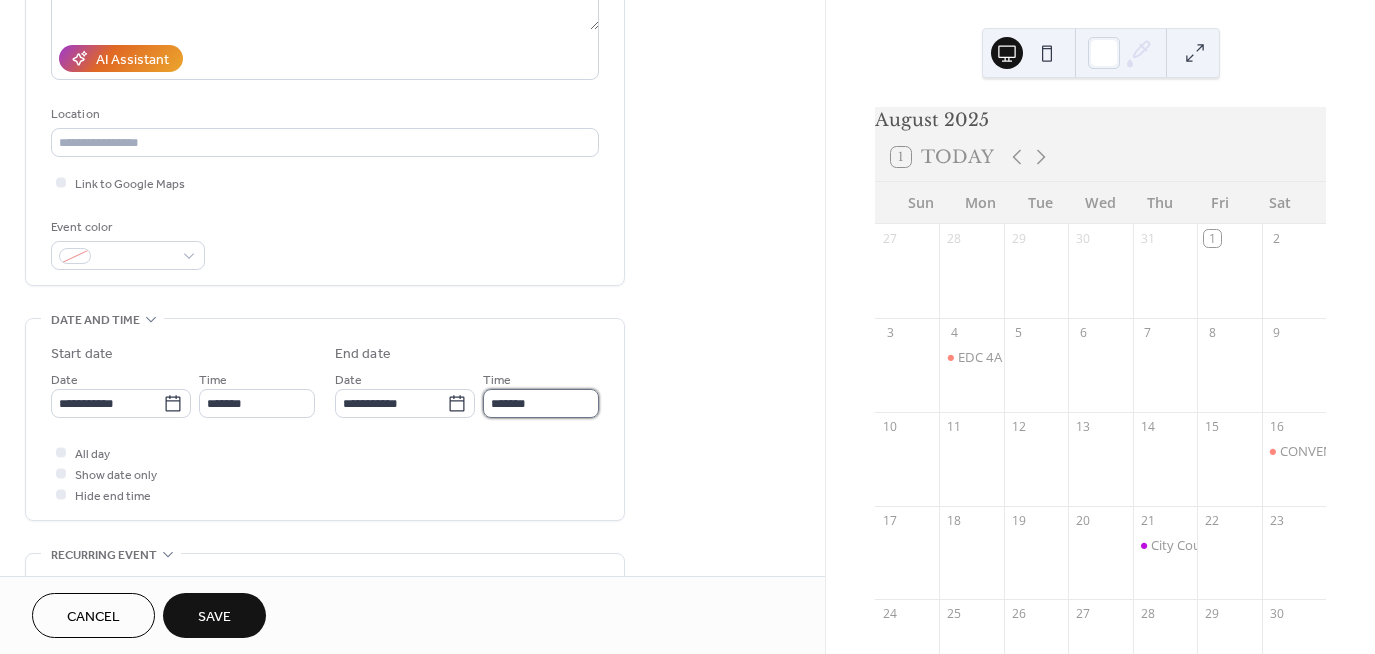 click on "*******" at bounding box center (541, 403) 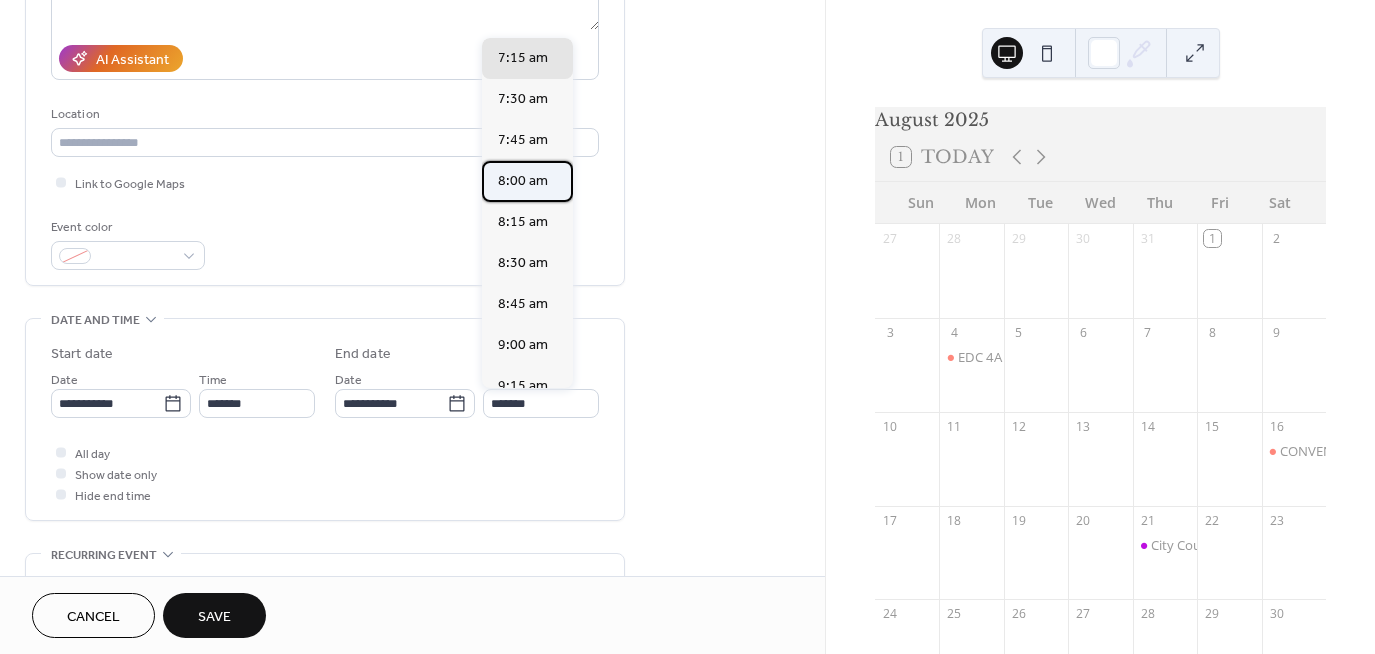 click on "8:00 am" at bounding box center [523, 180] 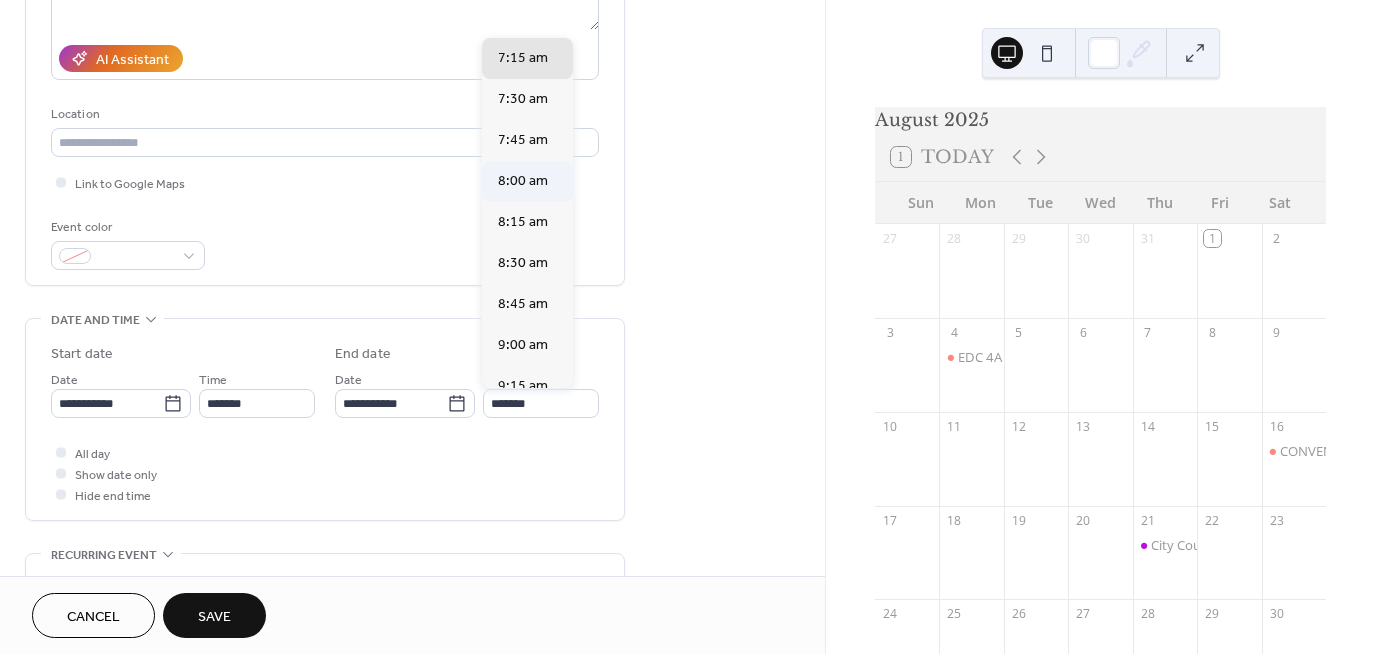type on "*******" 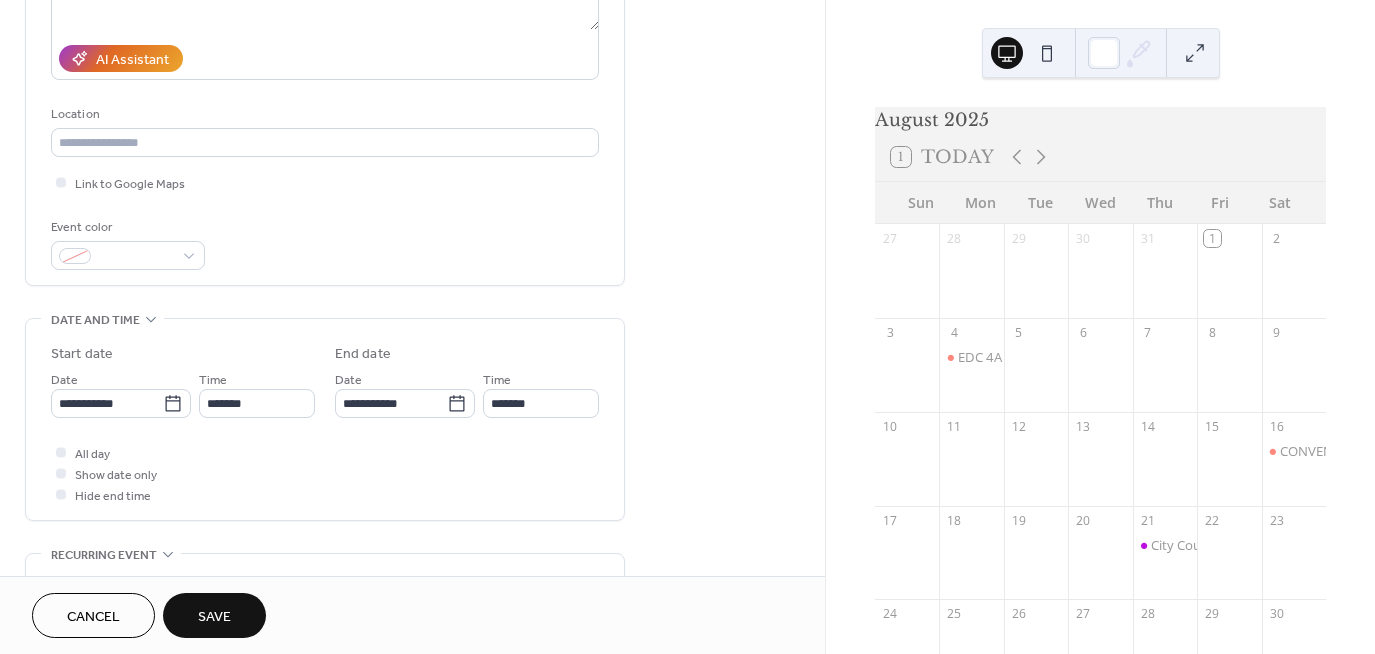 click on "Save" at bounding box center (214, 617) 